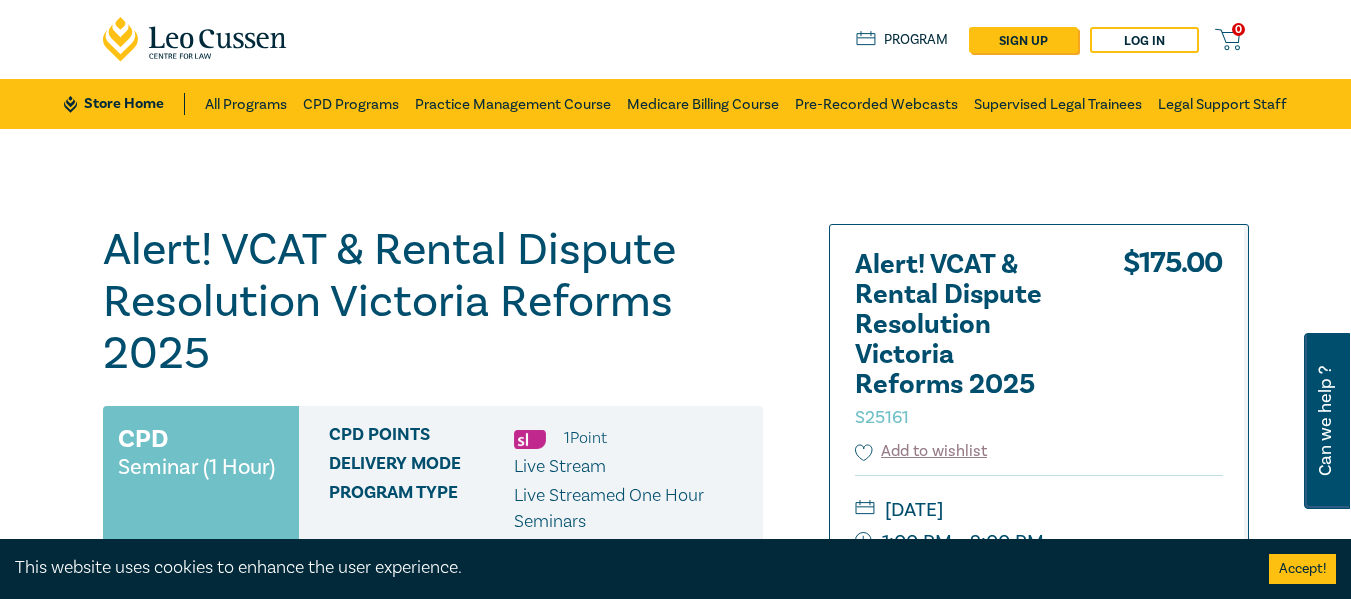 scroll, scrollTop: 0, scrollLeft: 0, axis: both 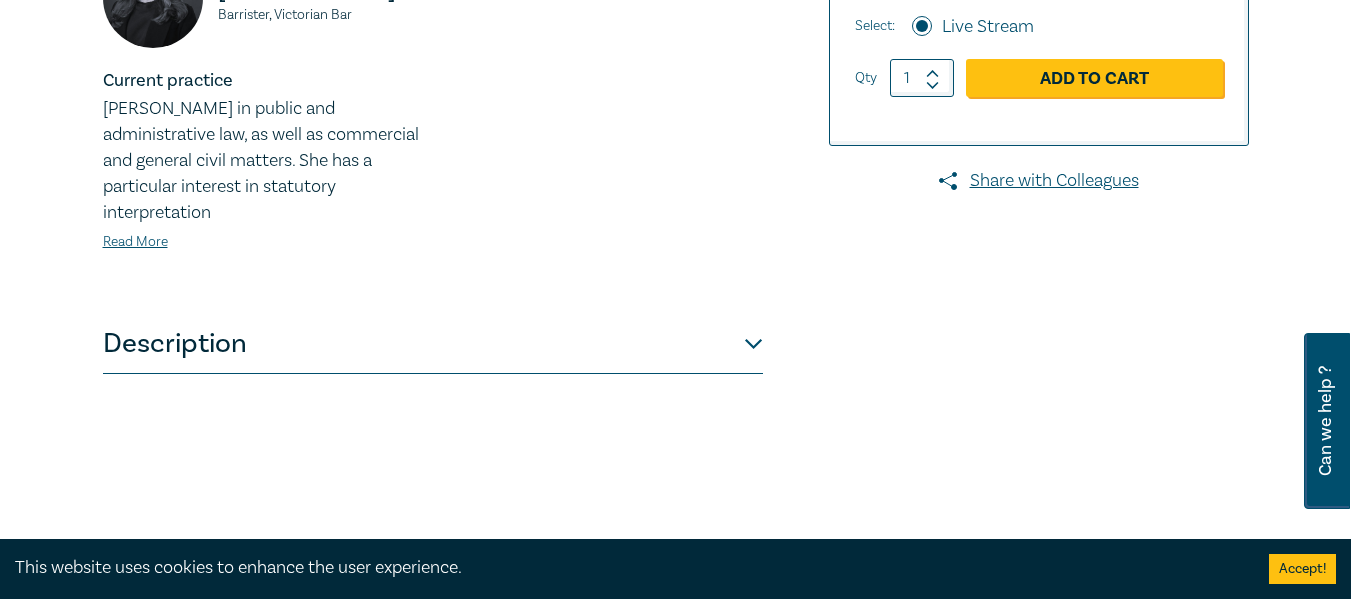 click on "Description" at bounding box center (433, 344) 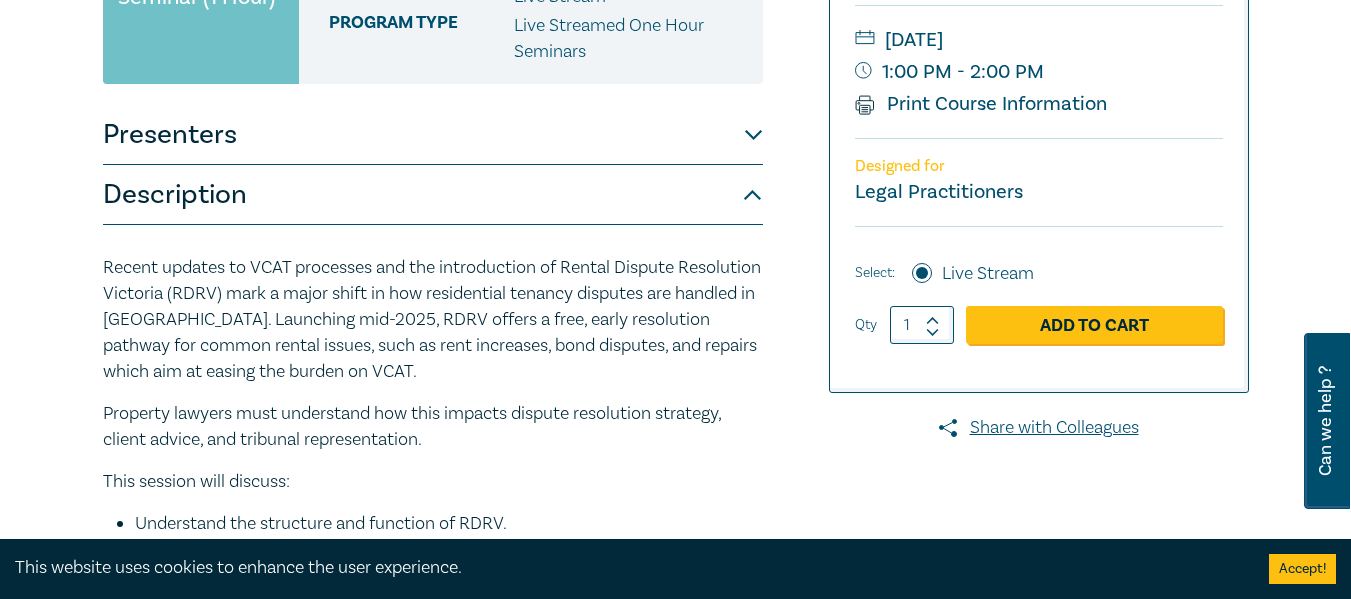 scroll, scrollTop: 456, scrollLeft: 0, axis: vertical 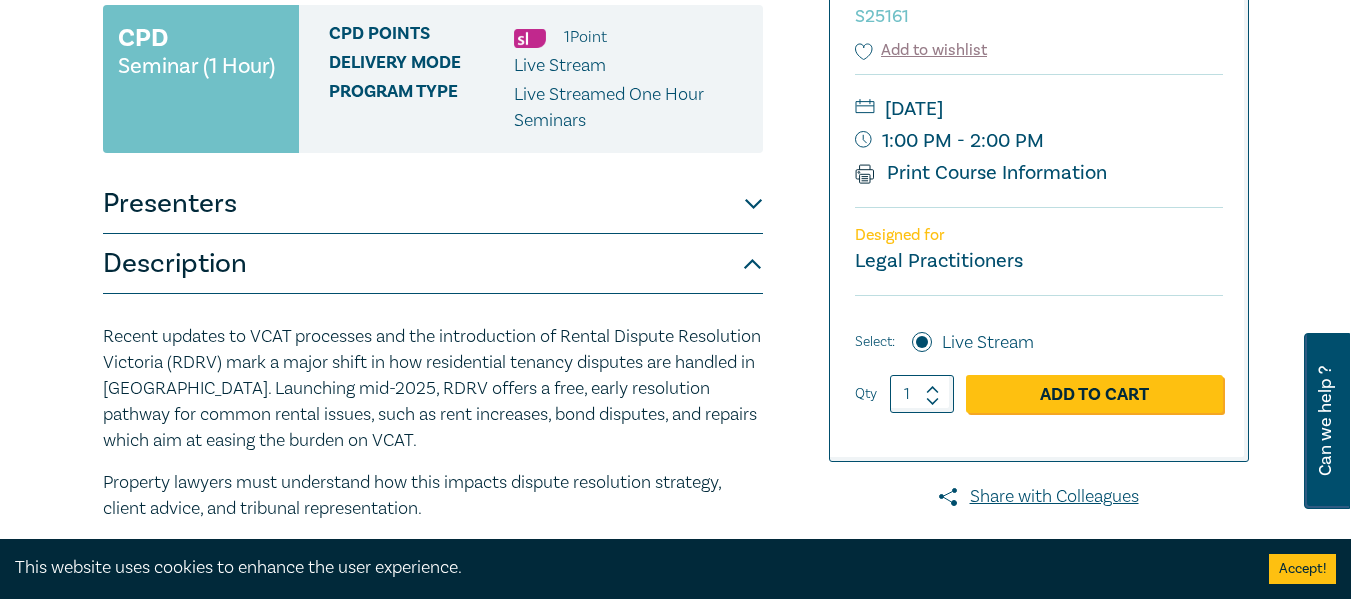 click on "Presenters" at bounding box center [433, 204] 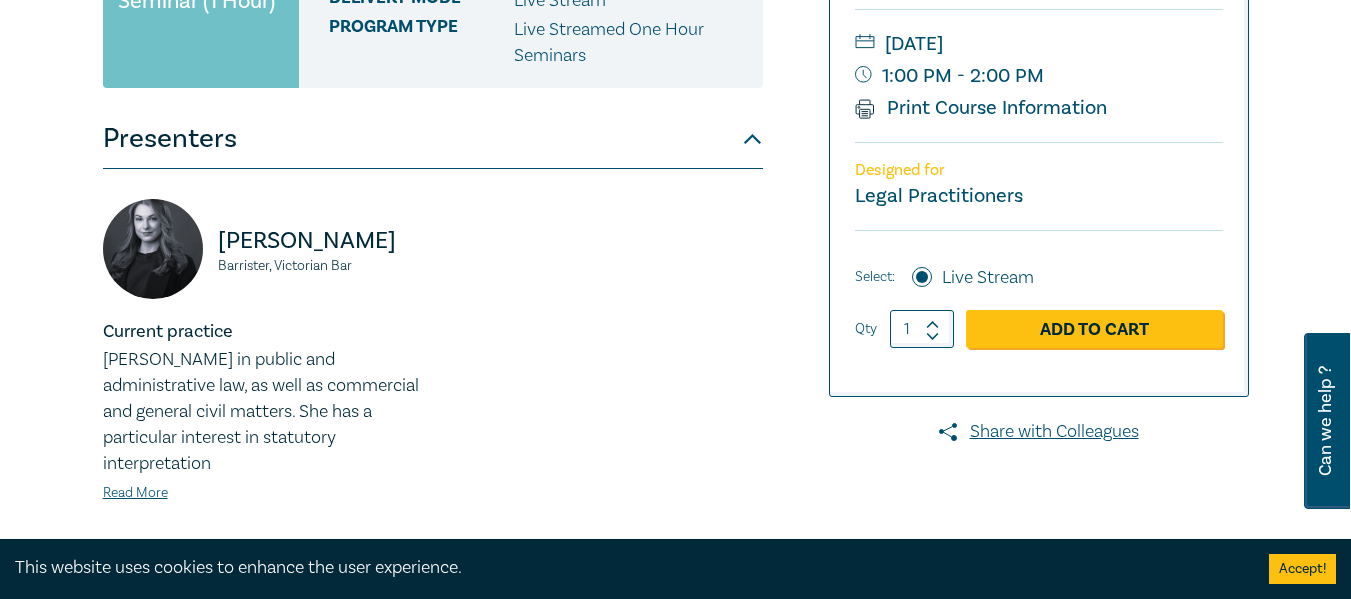 scroll, scrollTop: 501, scrollLeft: 0, axis: vertical 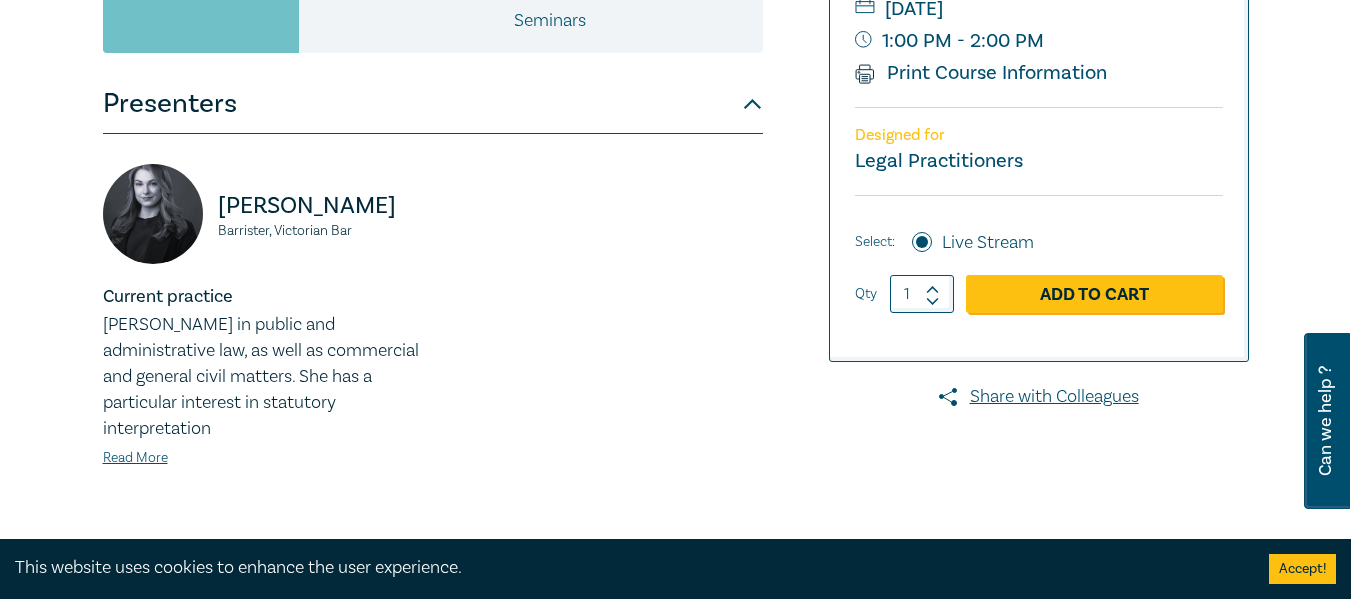 drag, startPoint x: 393, startPoint y: 202, endPoint x: 218, endPoint y: 207, distance: 175.07141 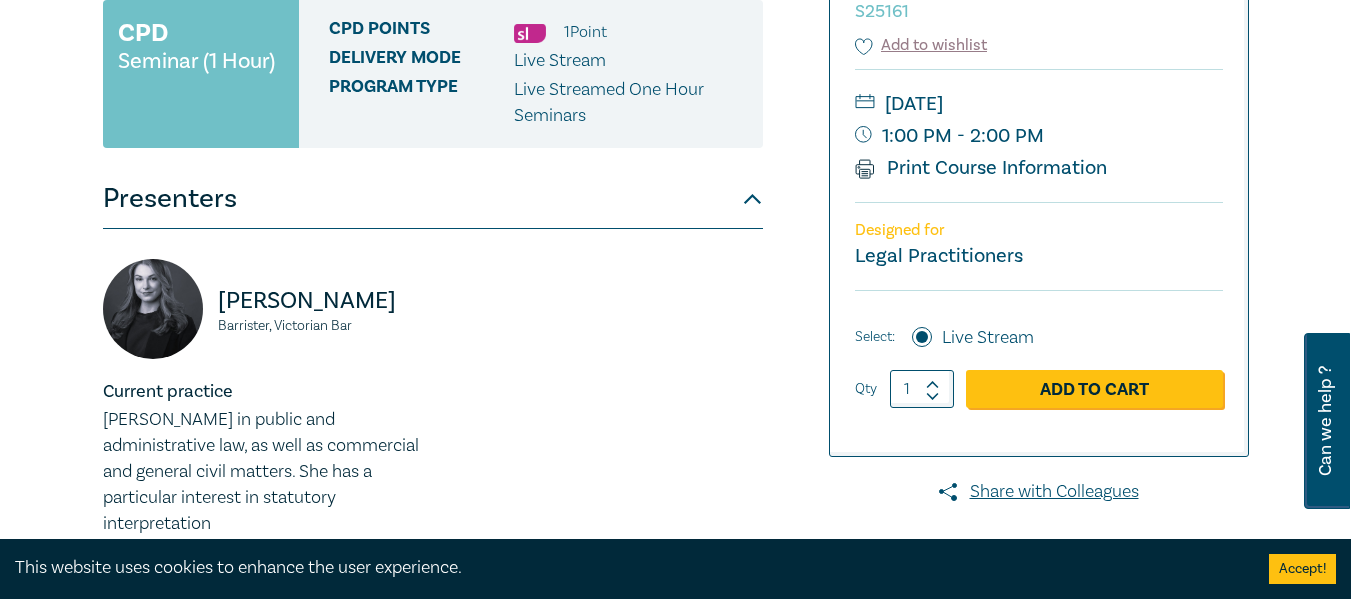scroll, scrollTop: 401, scrollLeft: 0, axis: vertical 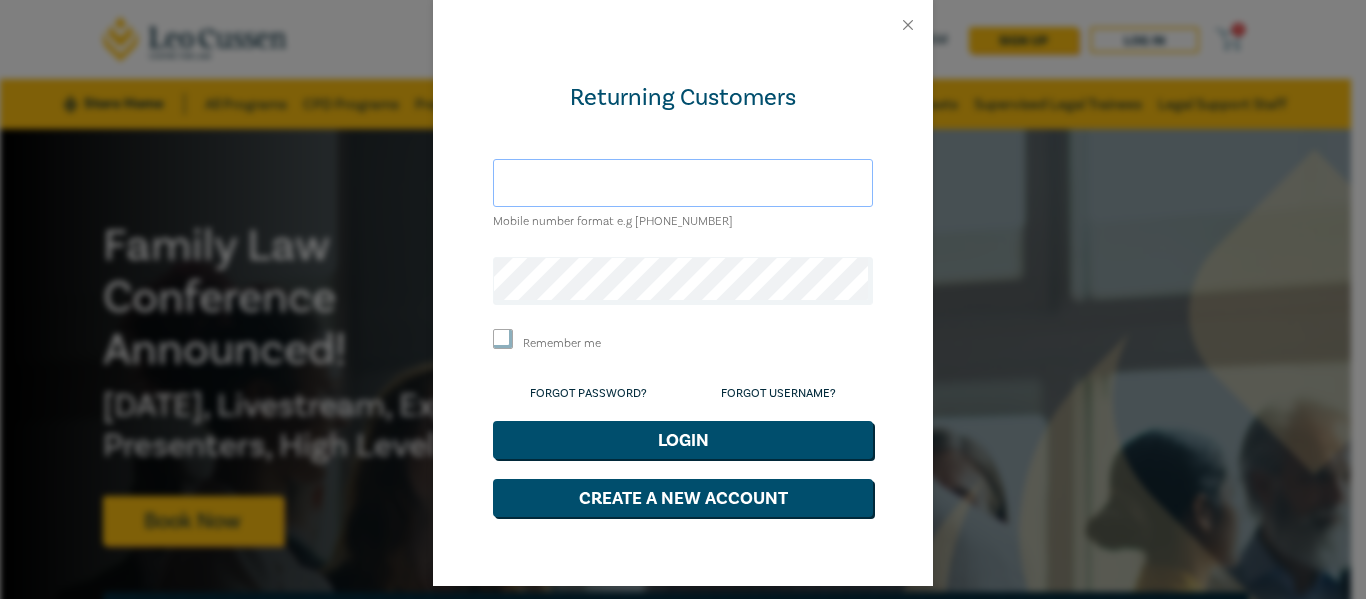 click at bounding box center [683, 183] 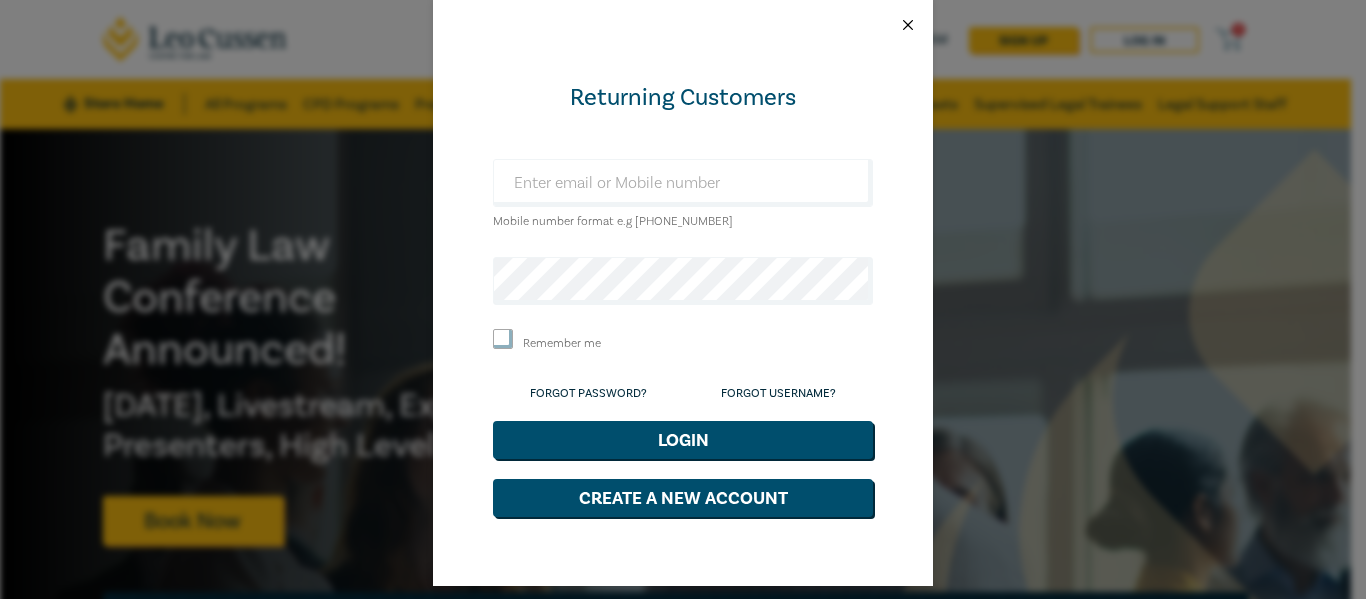 click at bounding box center [908, 25] 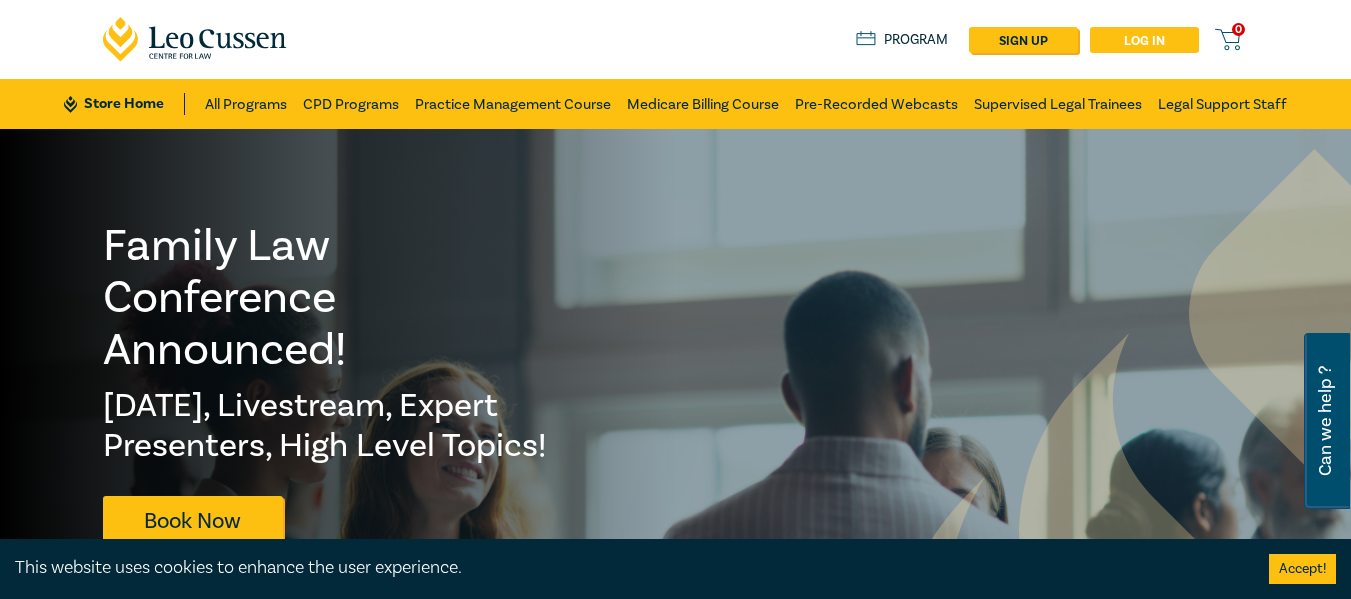 click on "Log in" at bounding box center (1144, 40) 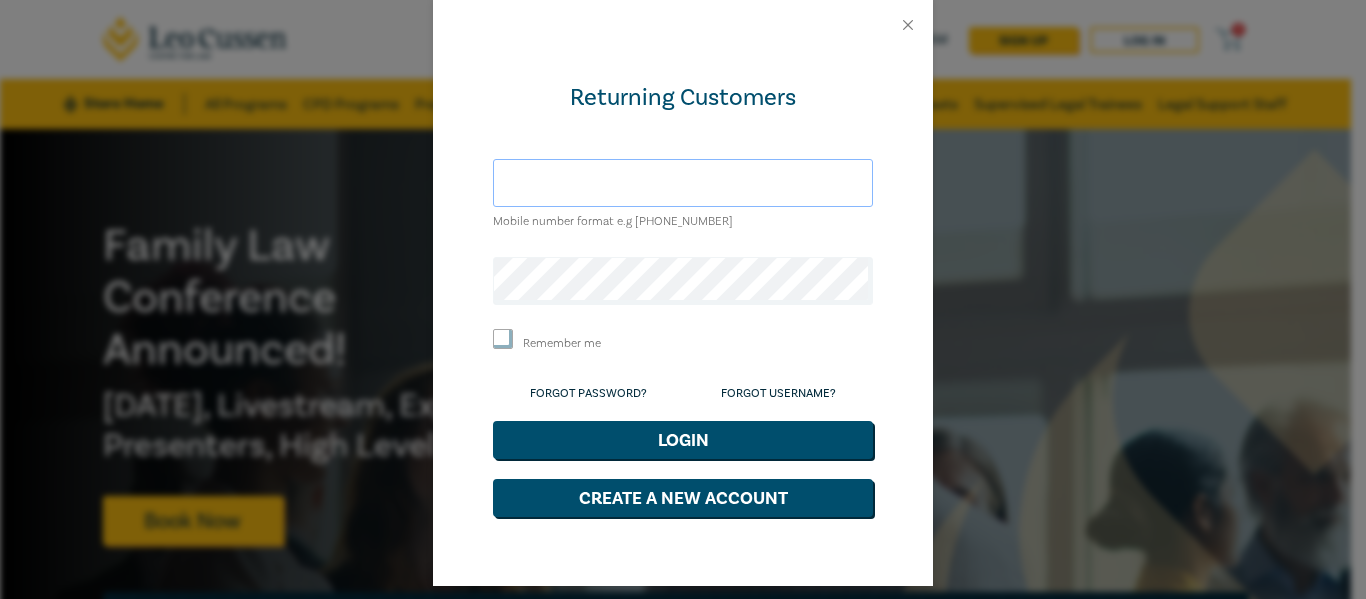 click at bounding box center [683, 183] 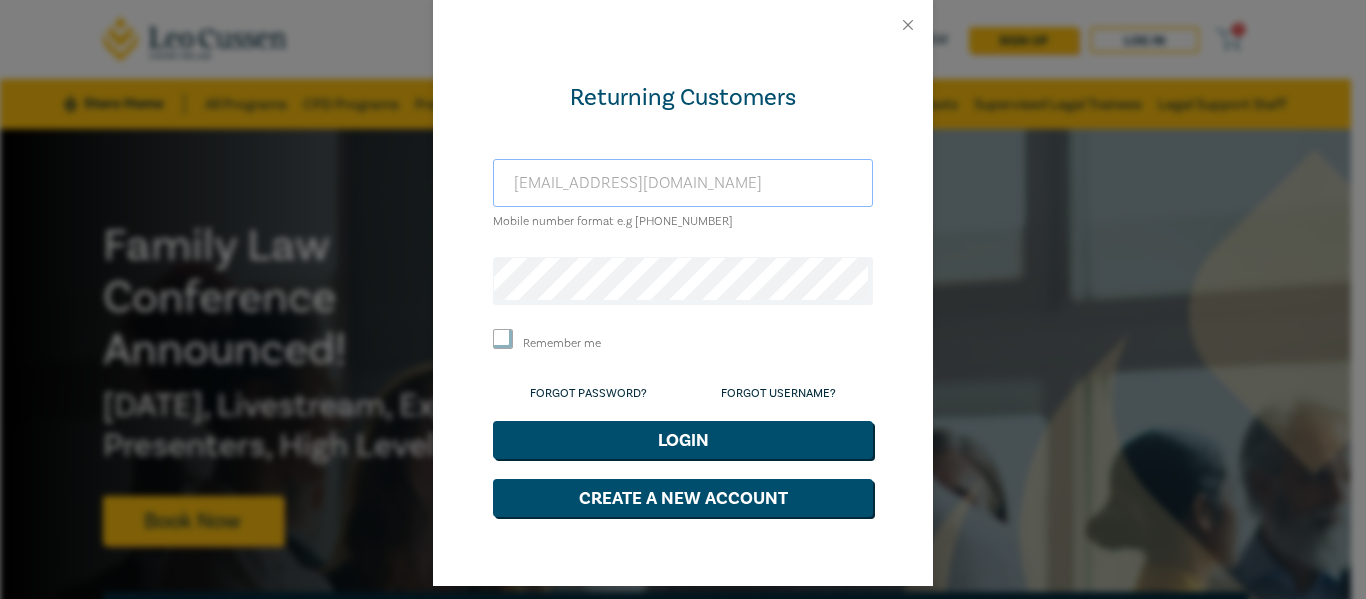 type on "[EMAIL_ADDRESS][DOMAIN_NAME]" 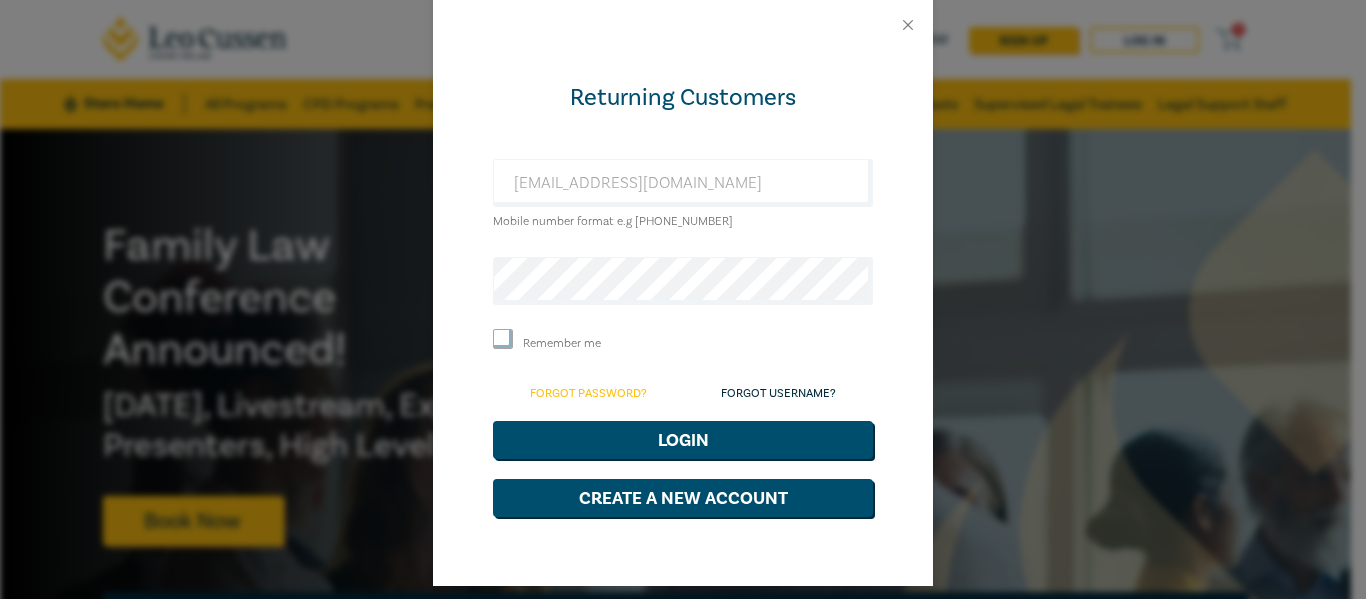 click on "Forgot Password?" at bounding box center [588, 393] 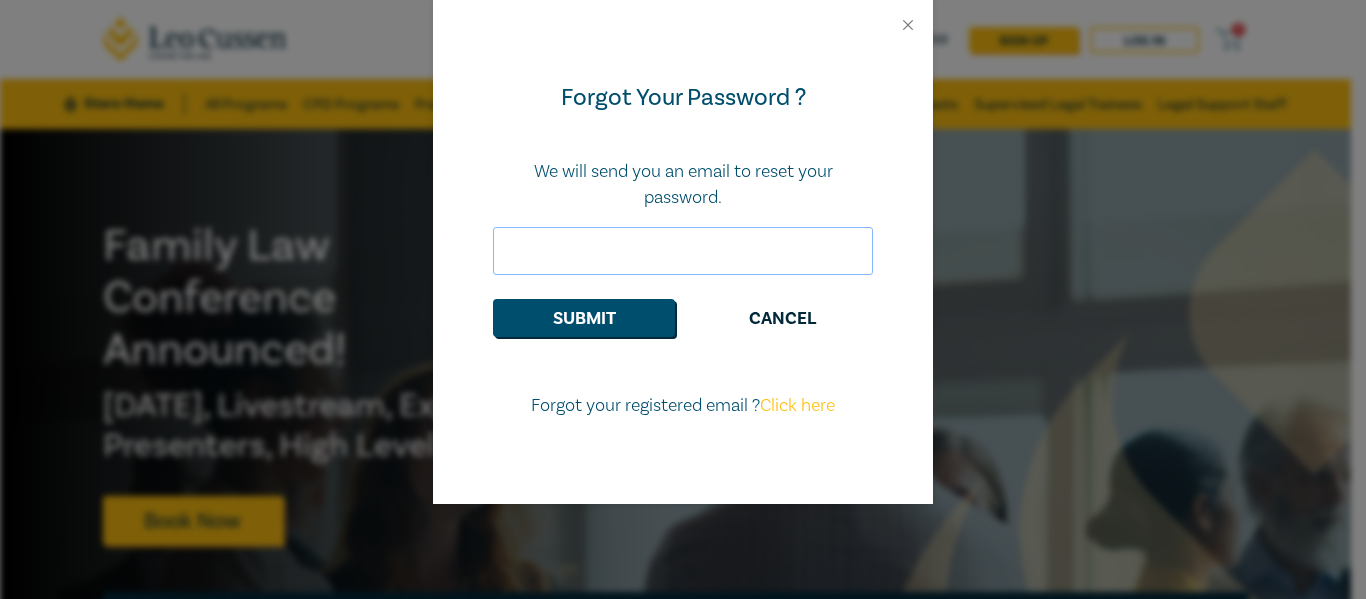 click at bounding box center (683, 251) 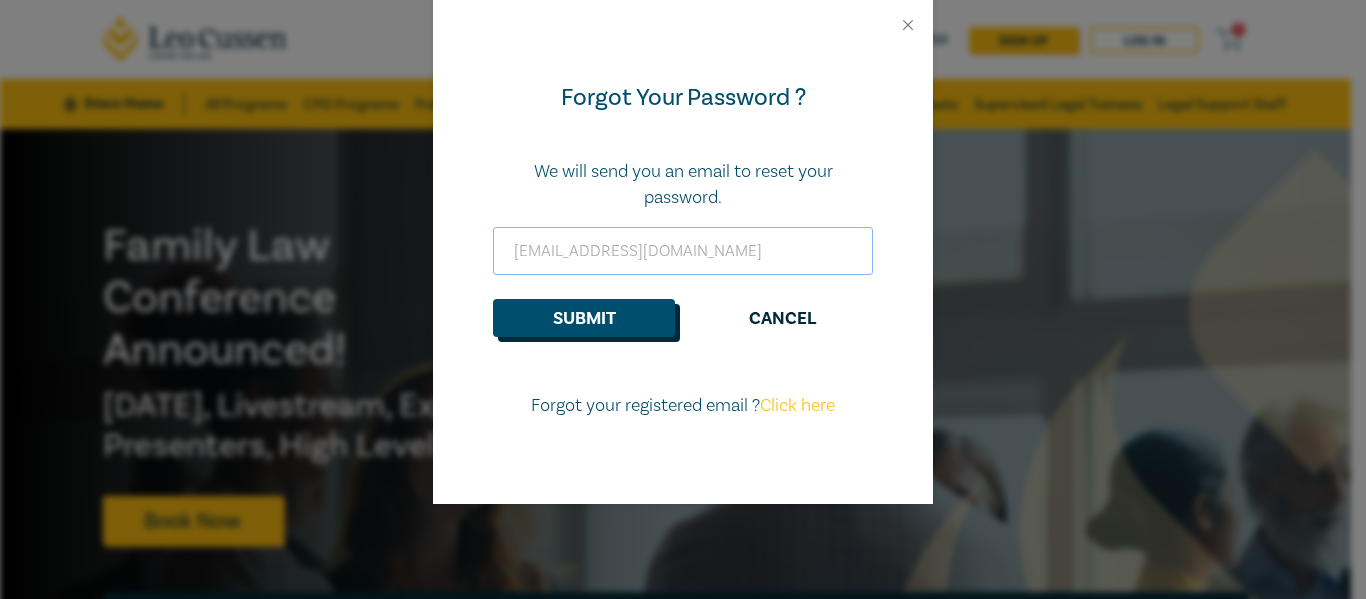 type on "[EMAIL_ADDRESS][DOMAIN_NAME]" 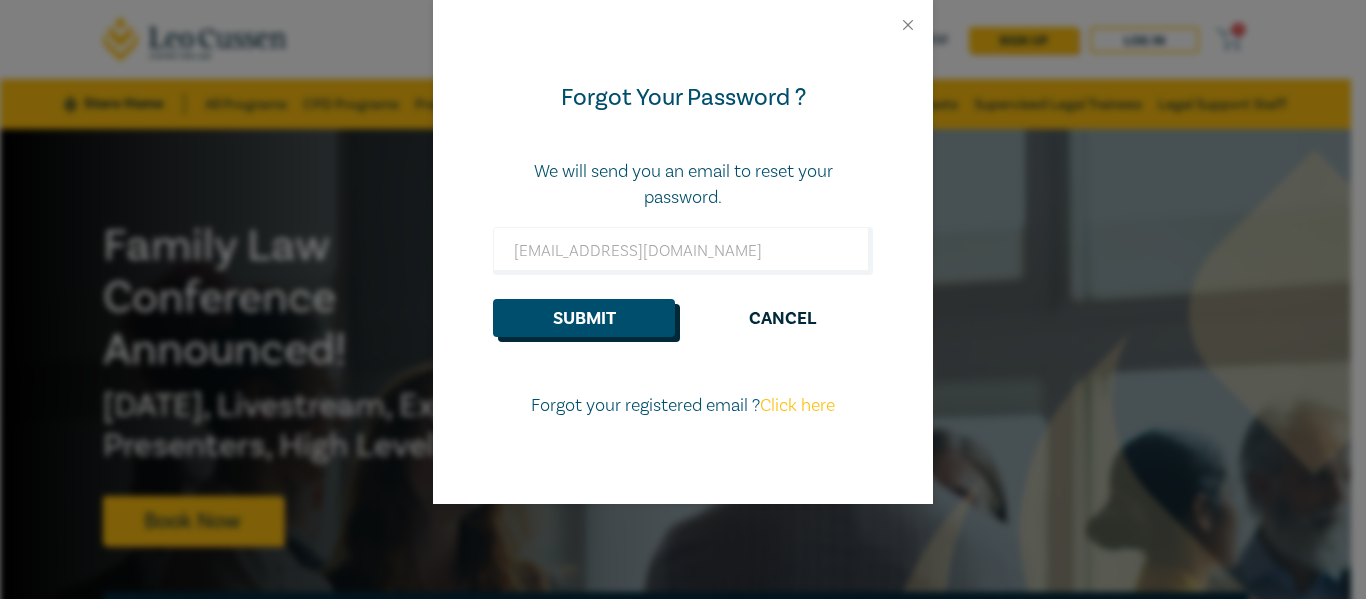 click on "Submit" at bounding box center (584, 318) 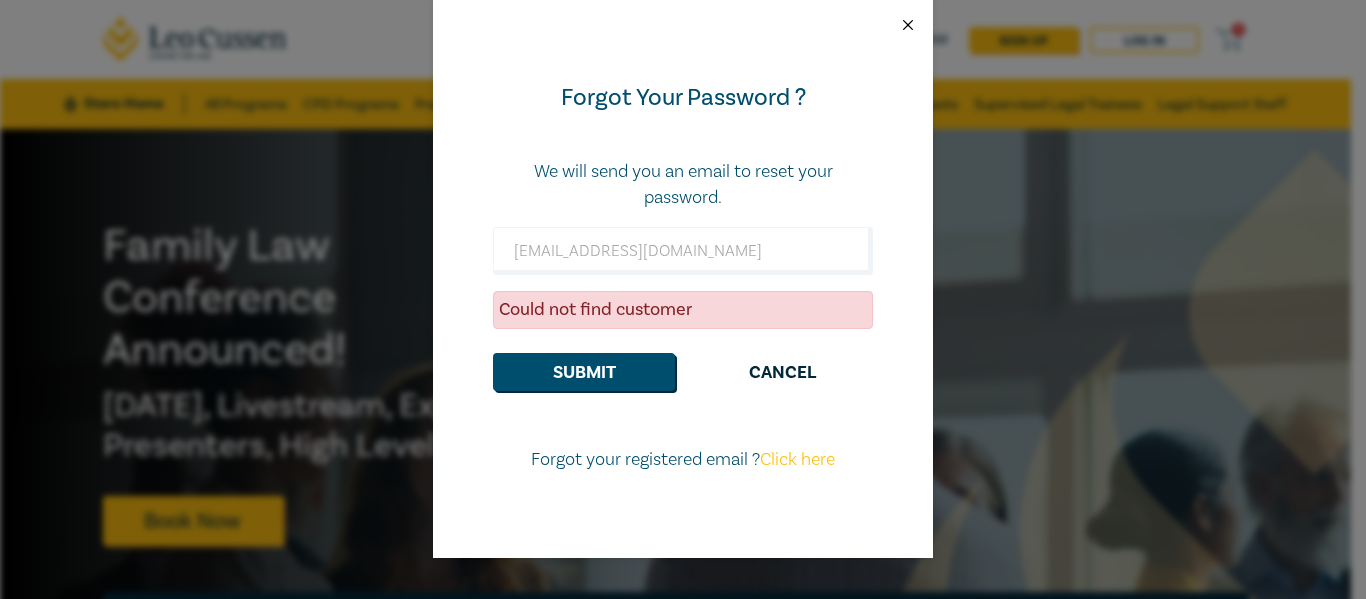 click at bounding box center [908, 25] 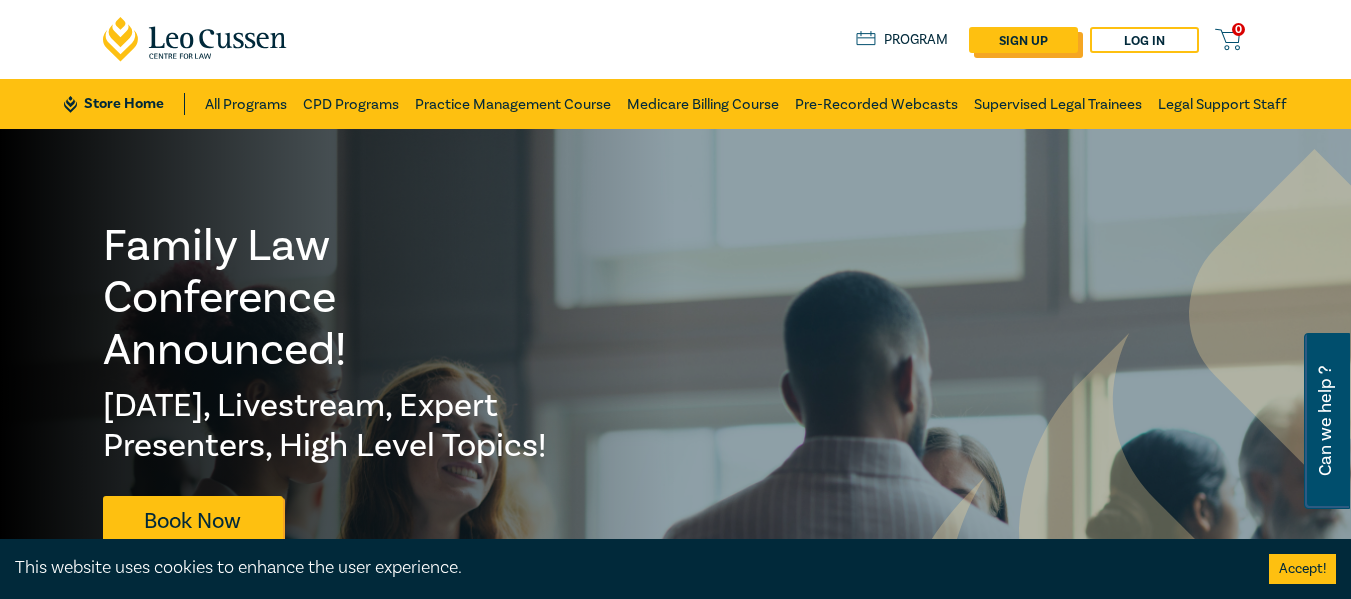 click on "sign up" at bounding box center (1023, 40) 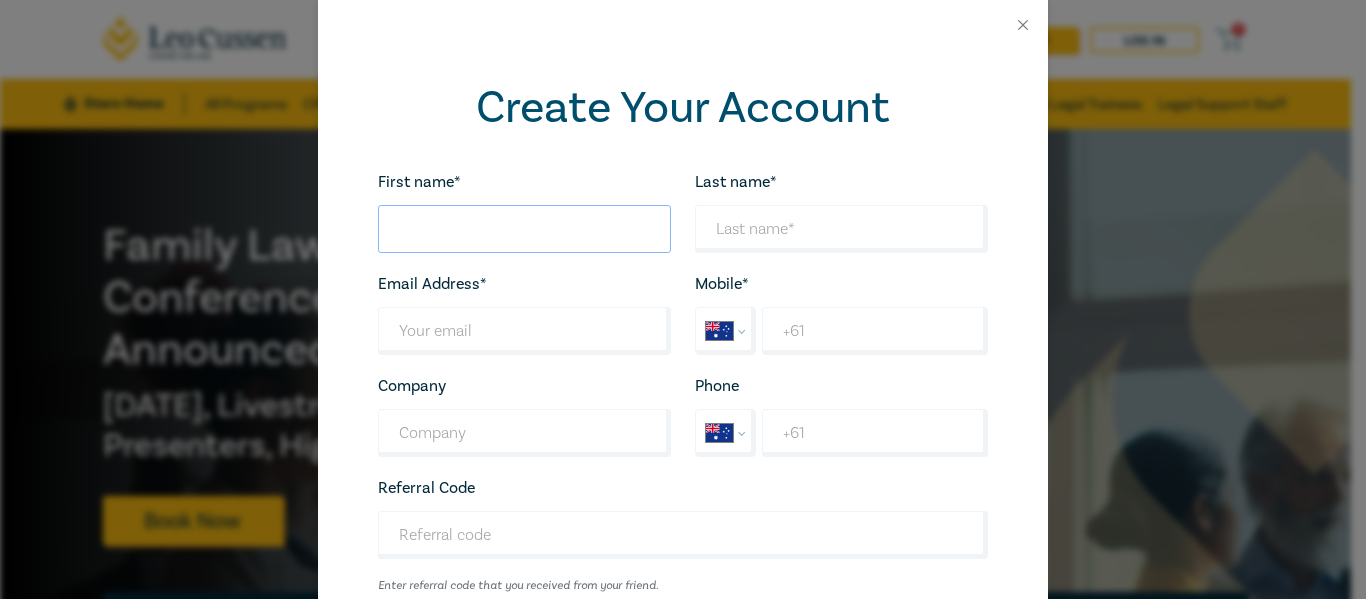 click on "First name*" at bounding box center [524, 229] 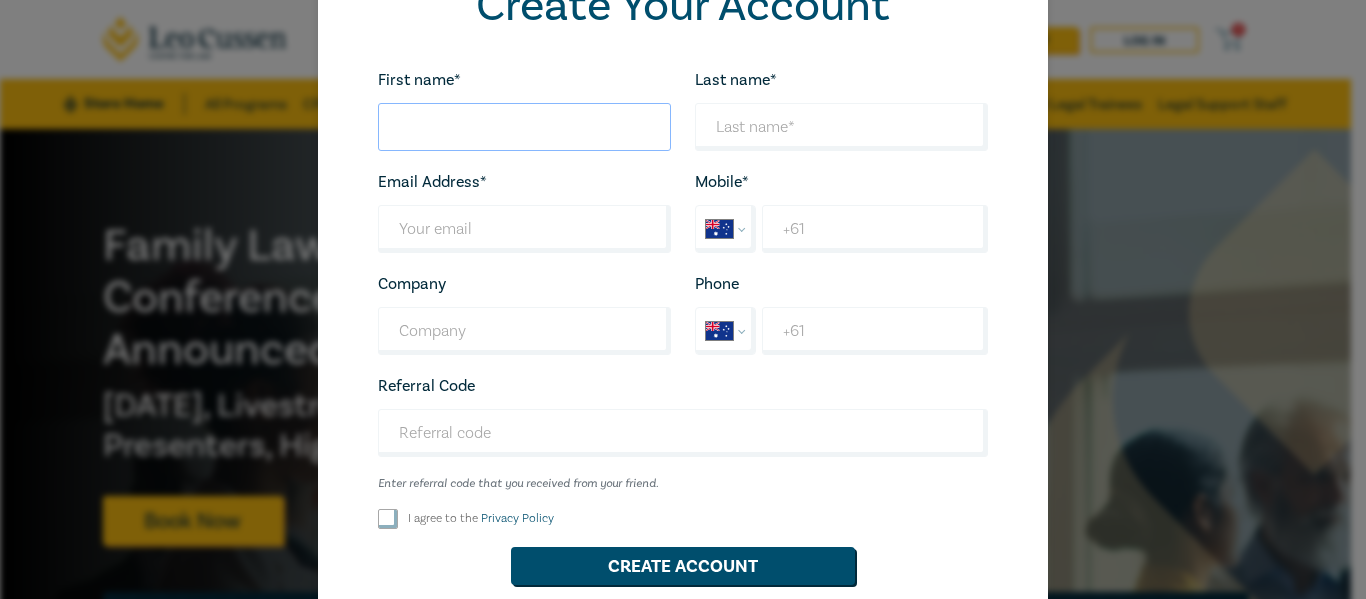 scroll, scrollTop: 100, scrollLeft: 0, axis: vertical 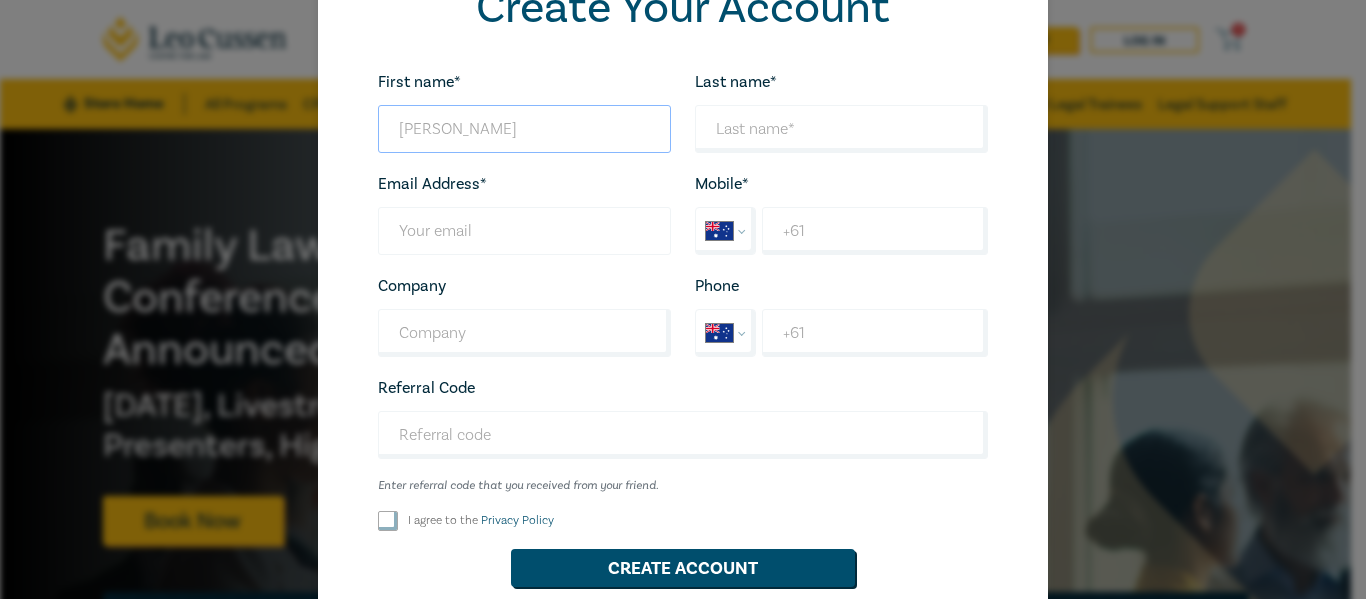 type on "[PERSON_NAME]" 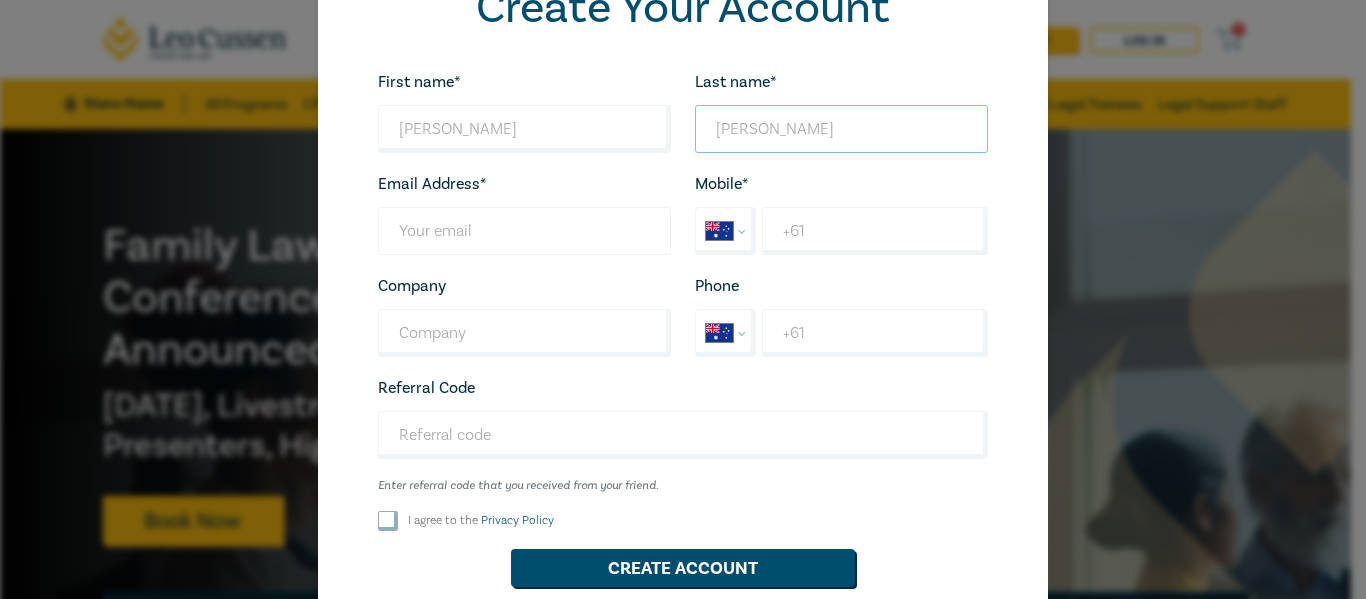 type on "[PERSON_NAME]" 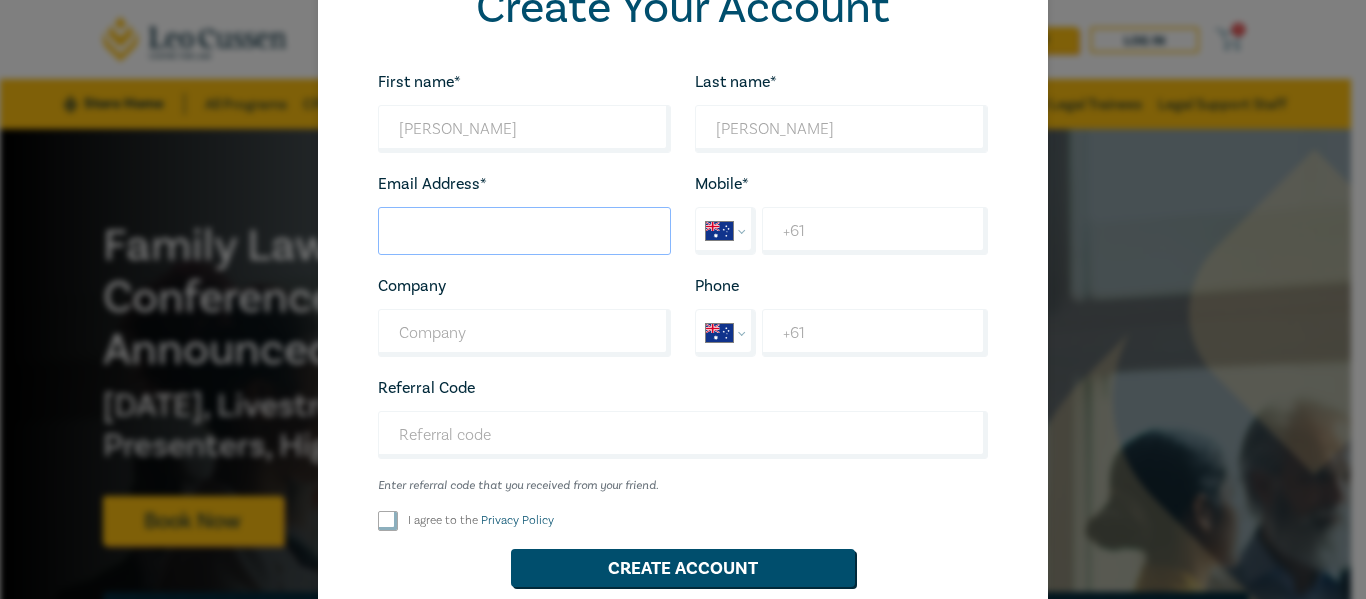 click on "Last name*" at bounding box center (524, 231) 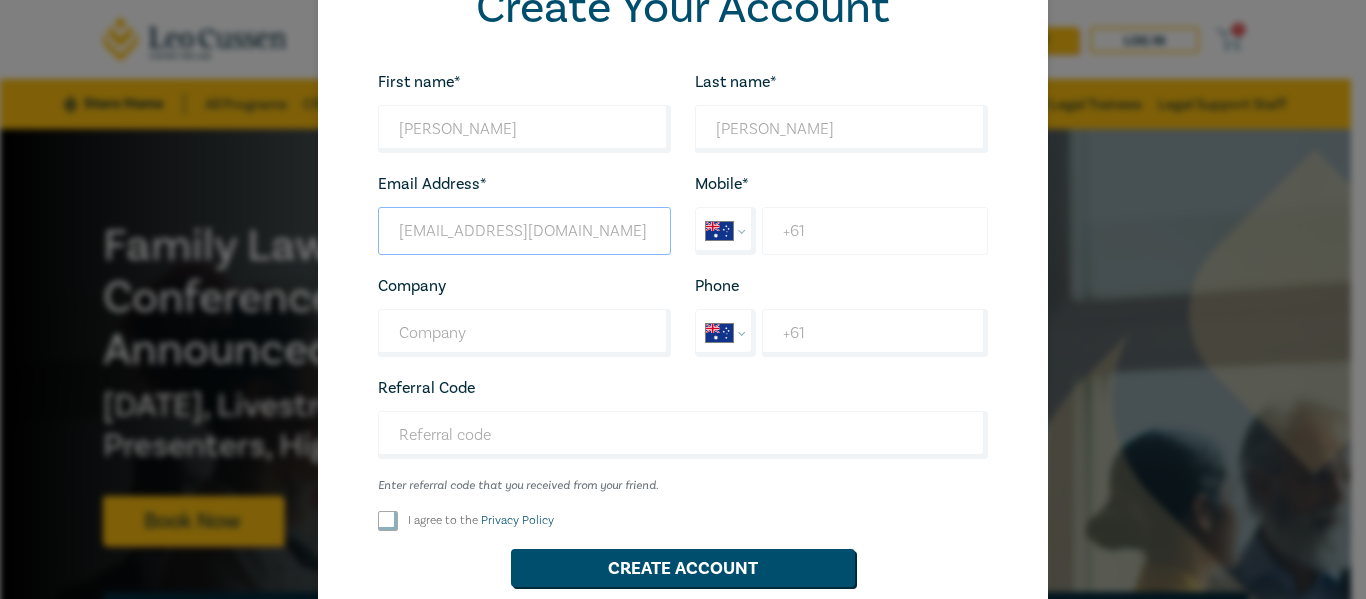 type on "[EMAIL_ADDRESS][DOMAIN_NAME]" 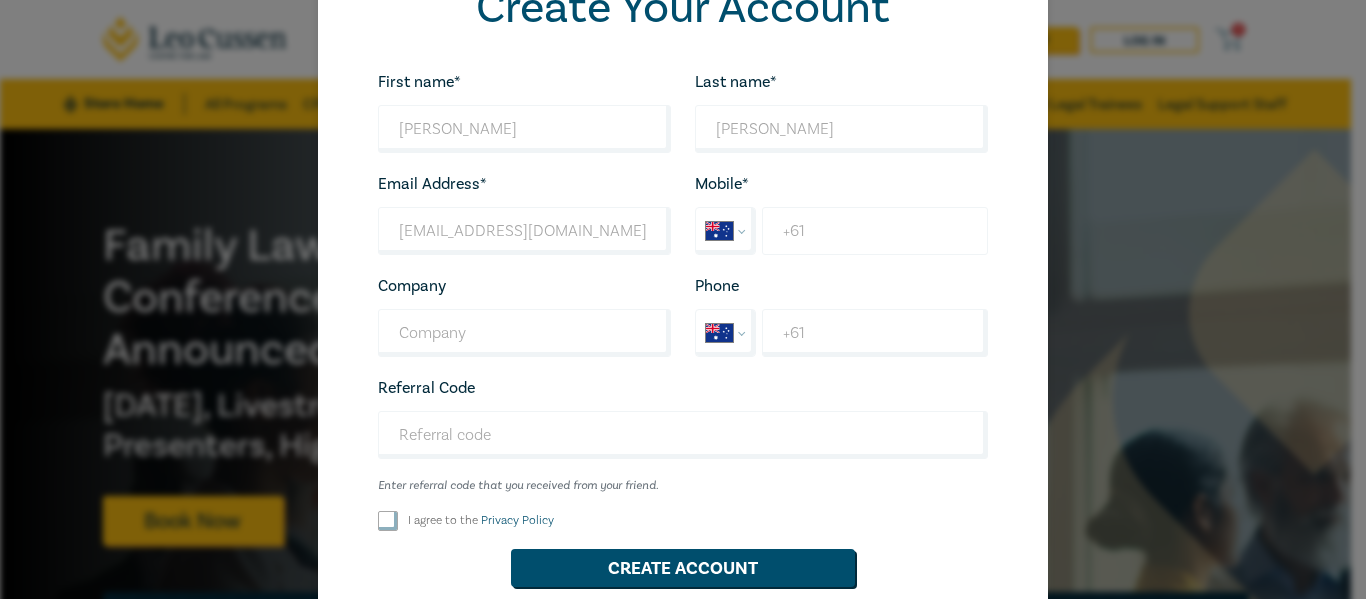click on "+61" at bounding box center (875, 231) 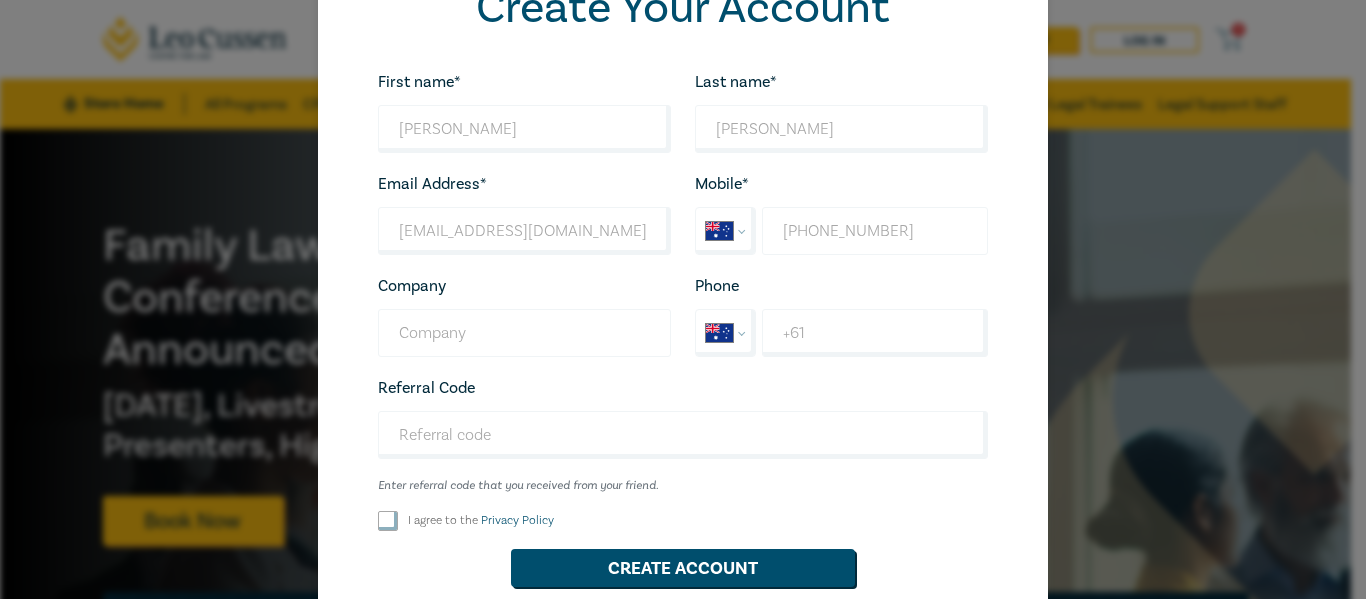 type on "[PHONE_NUMBER]" 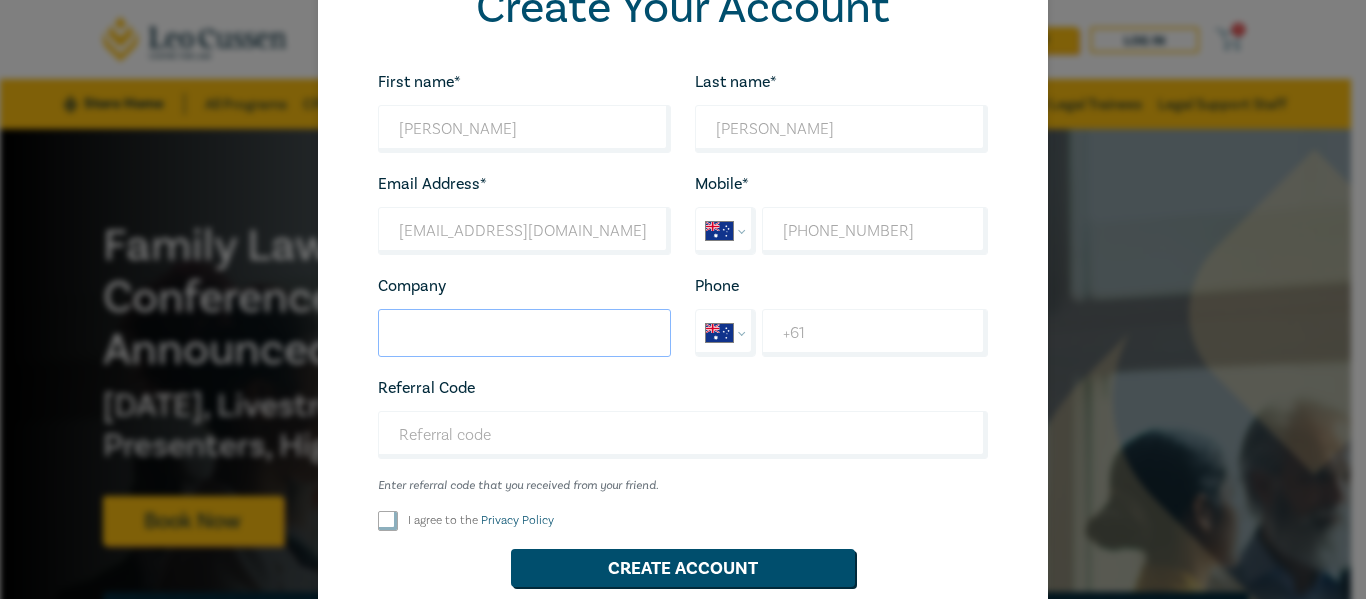 click on "Company" at bounding box center [524, 333] 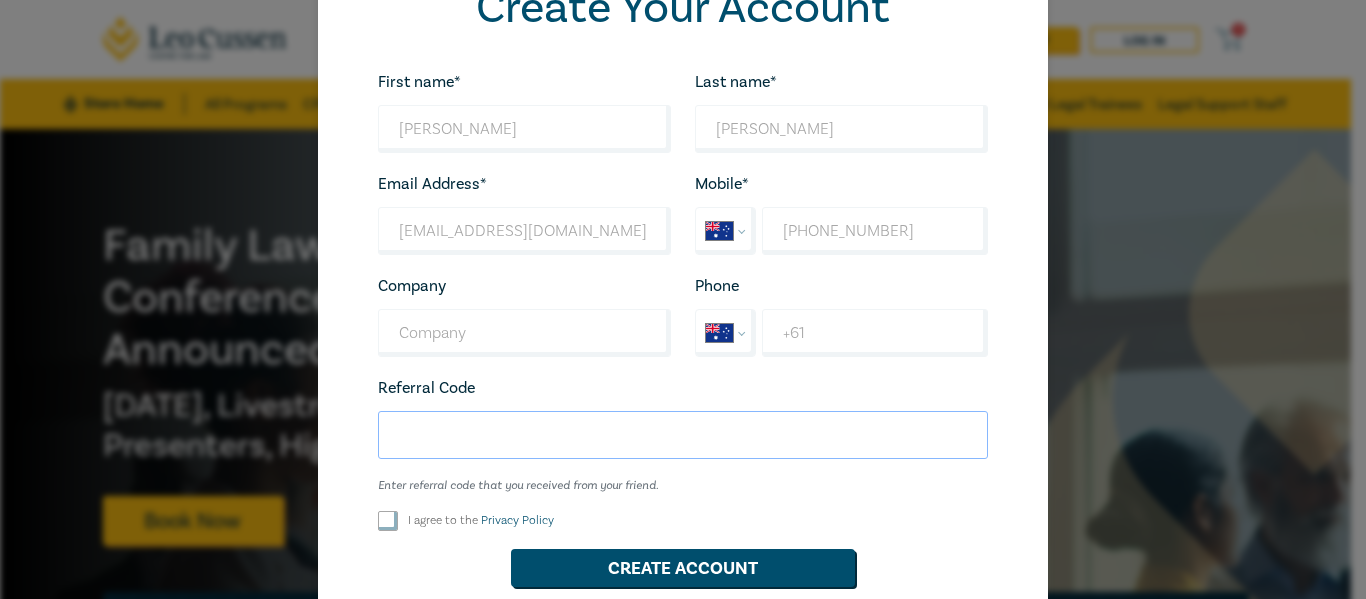 click on "Referral Code" at bounding box center [683, 435] 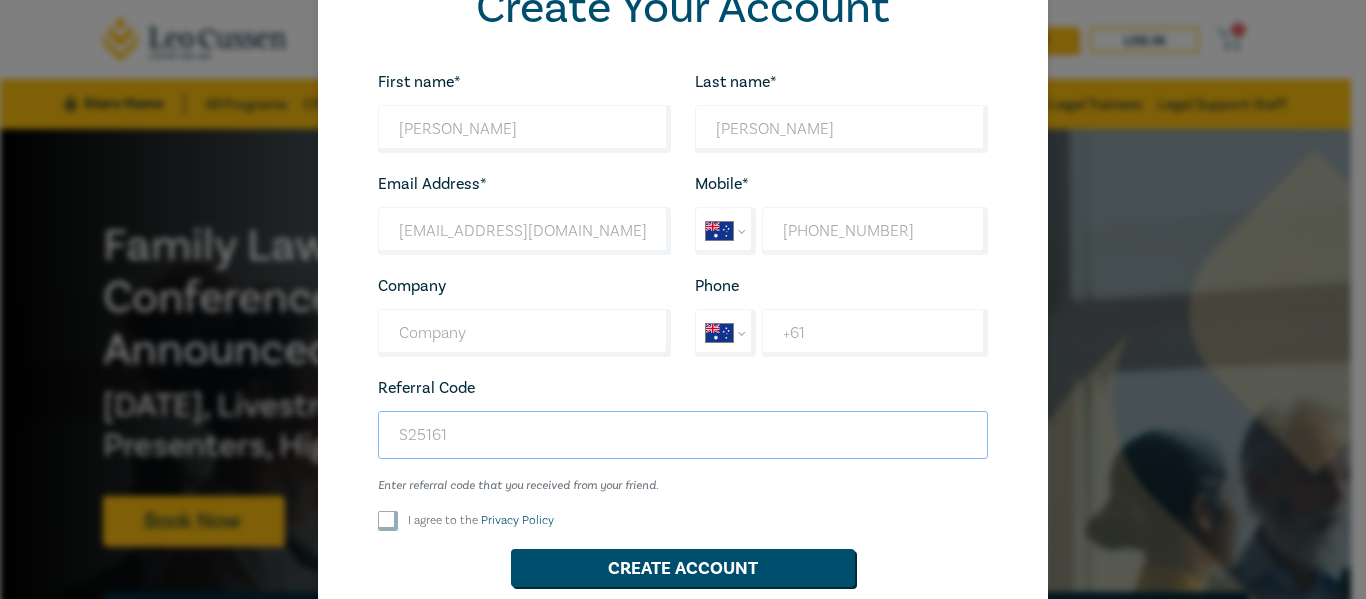 type on "S25161" 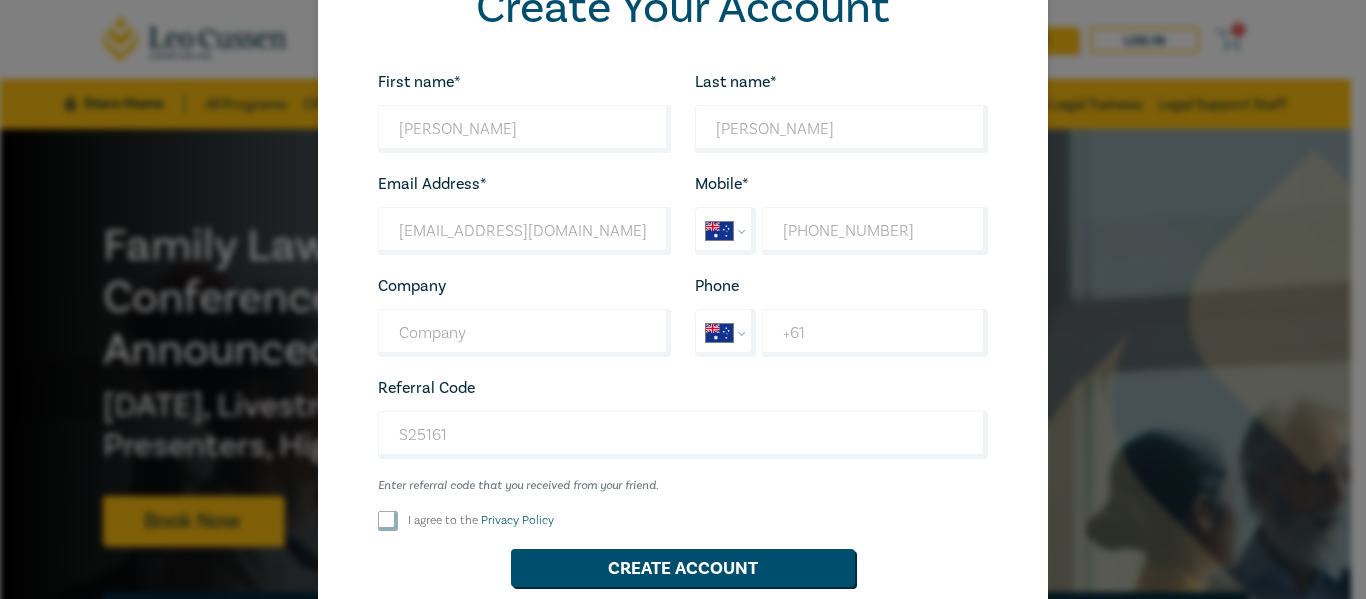 click on "I agree to the   Privacy Policy" at bounding box center [388, 521] 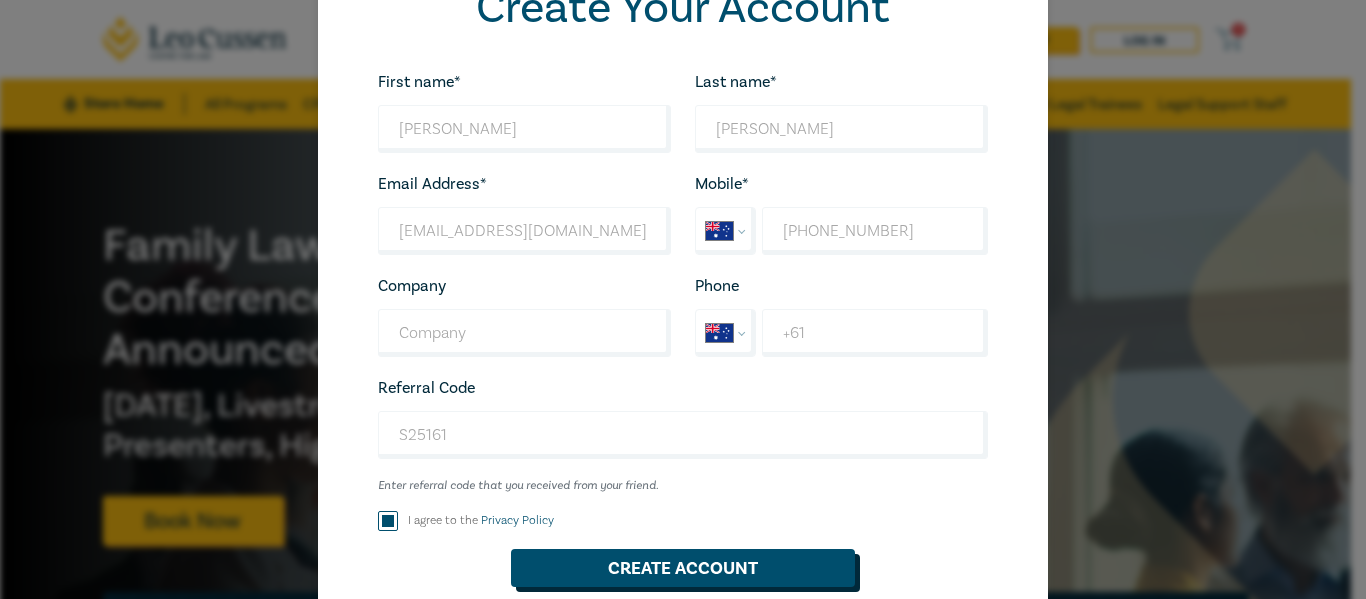 click on "Create Account" at bounding box center (683, 568) 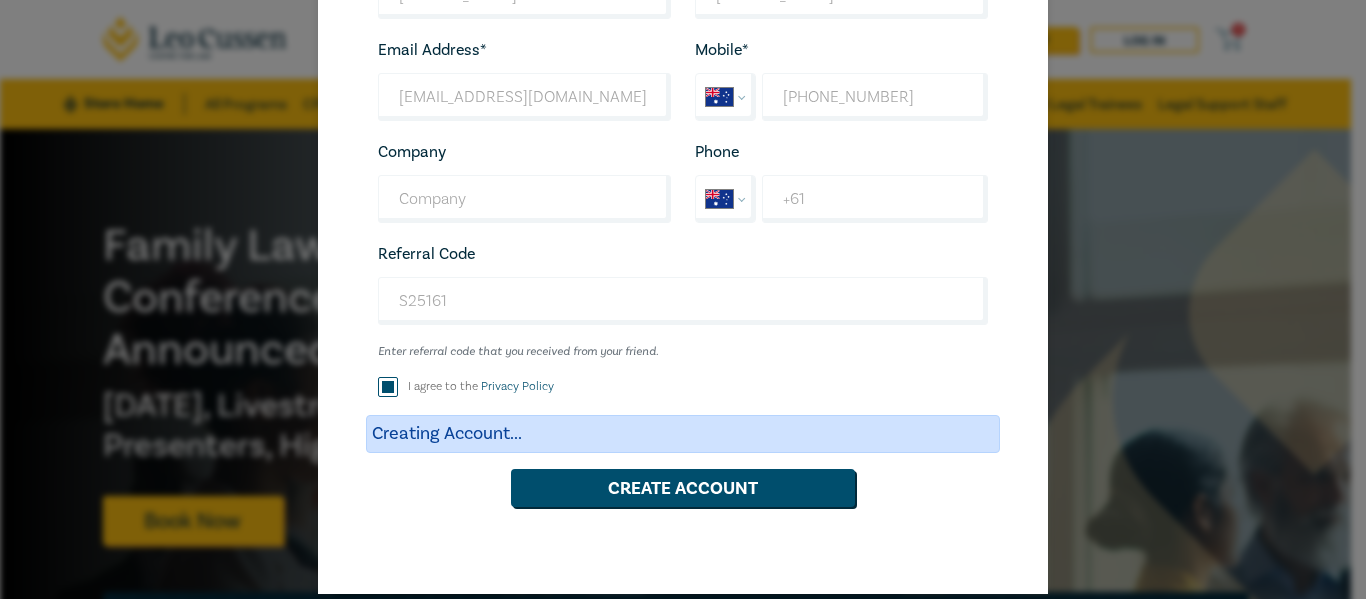 scroll, scrollTop: 236, scrollLeft: 0, axis: vertical 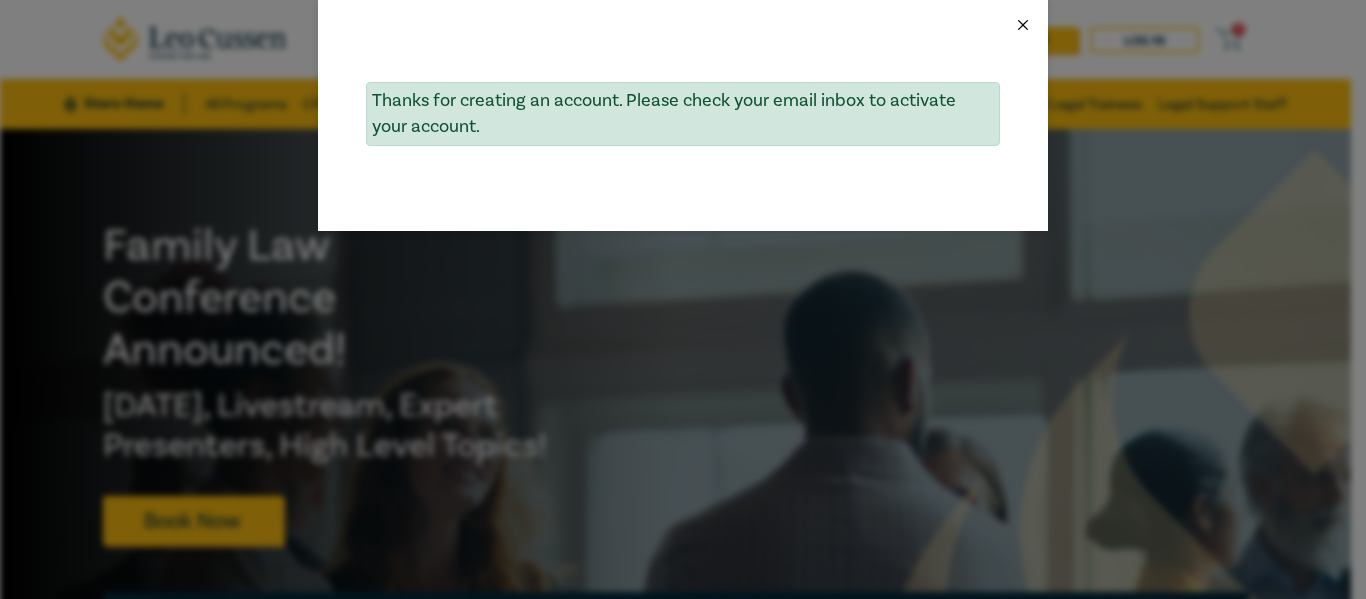 click at bounding box center (1023, 25) 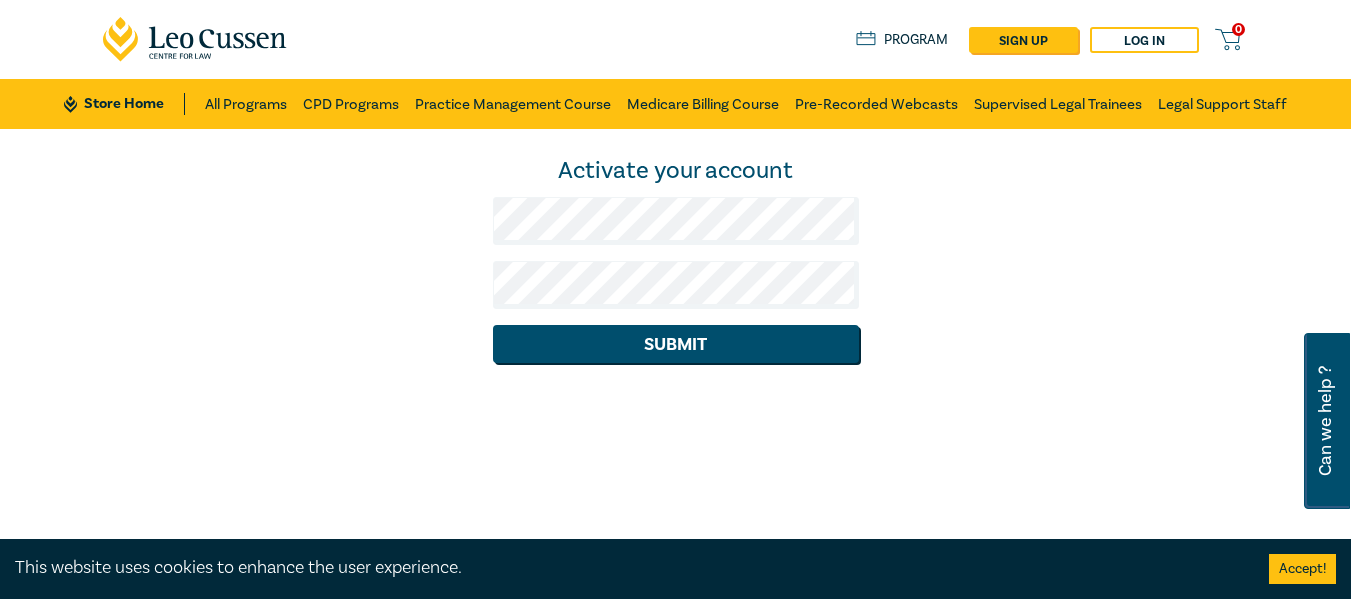 scroll, scrollTop: 0, scrollLeft: 0, axis: both 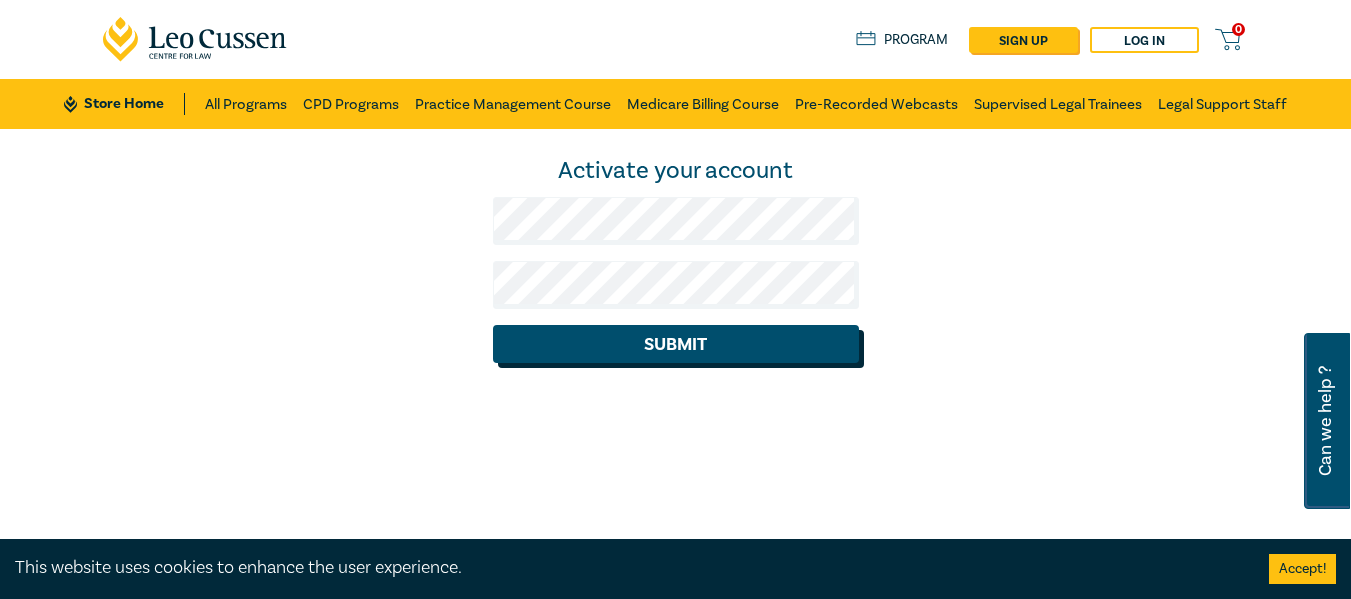 click on "Submit" 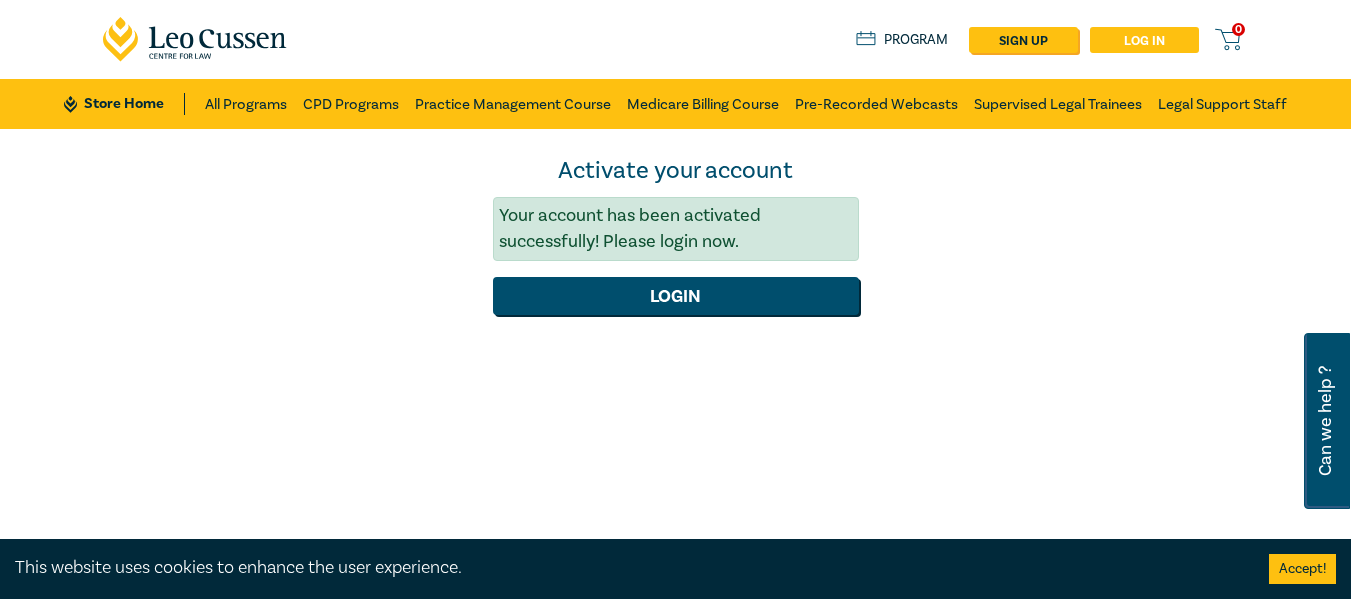 click on "Log in" at bounding box center [1144, 40] 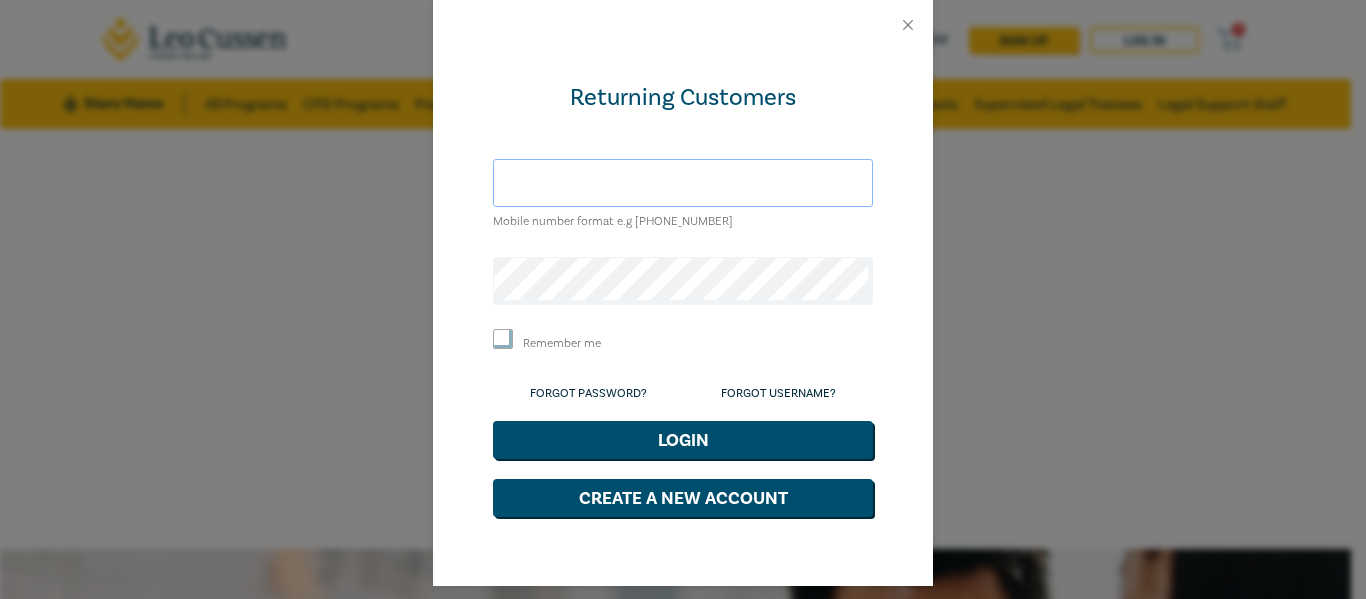 click at bounding box center (683, 183) 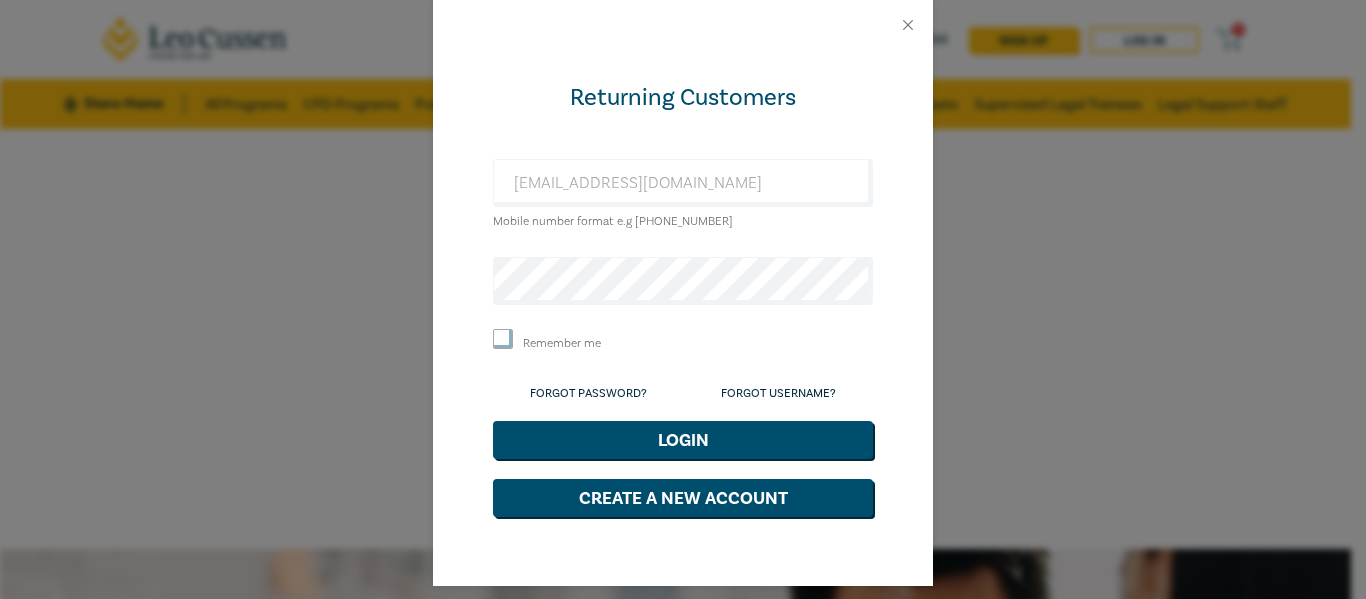 click on "Remember me" at bounding box center [503, 339] 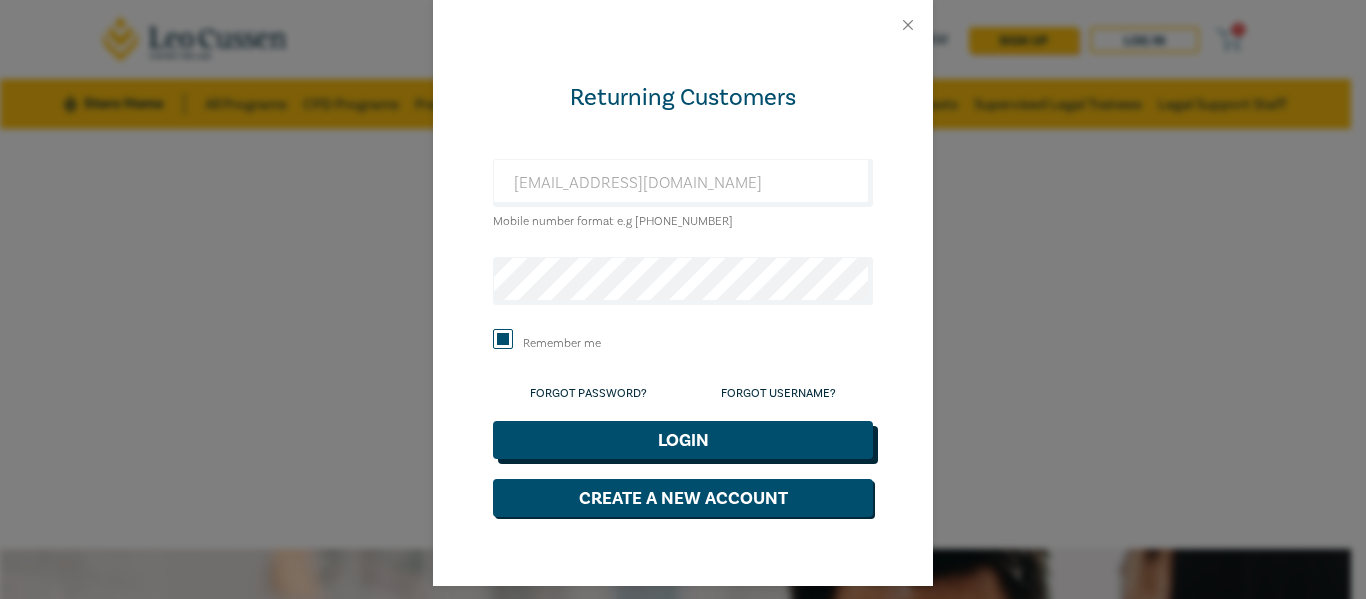 click on "Login" at bounding box center [683, 440] 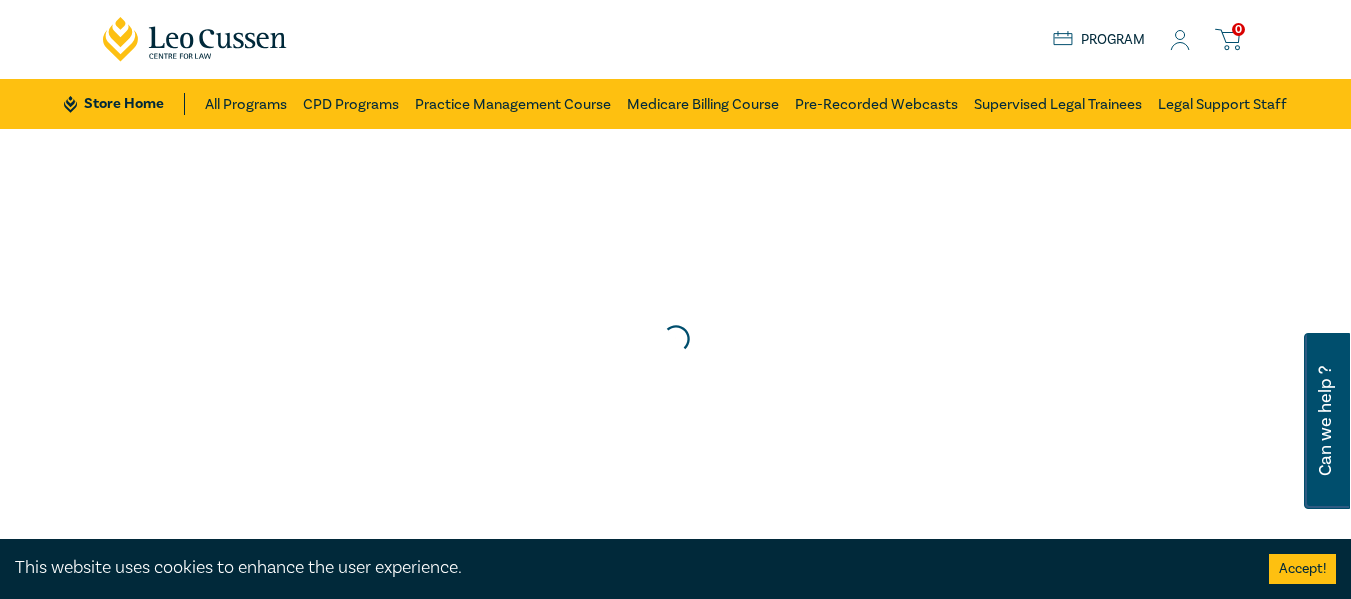 scroll, scrollTop: 0, scrollLeft: 0, axis: both 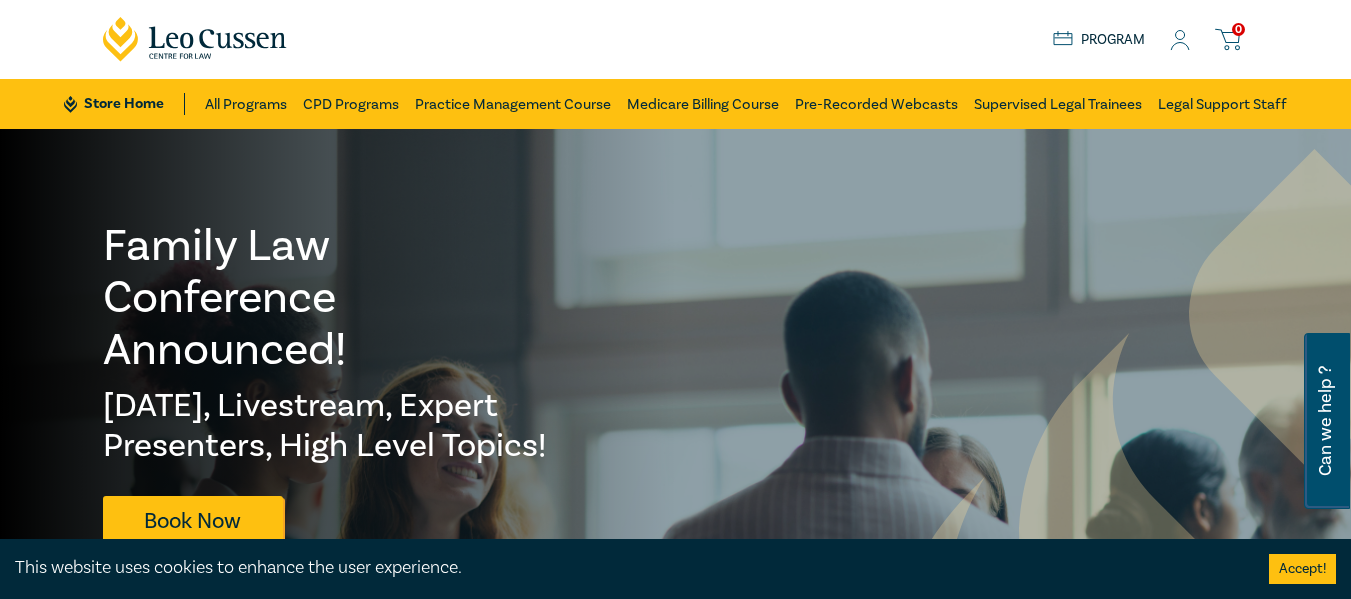 click 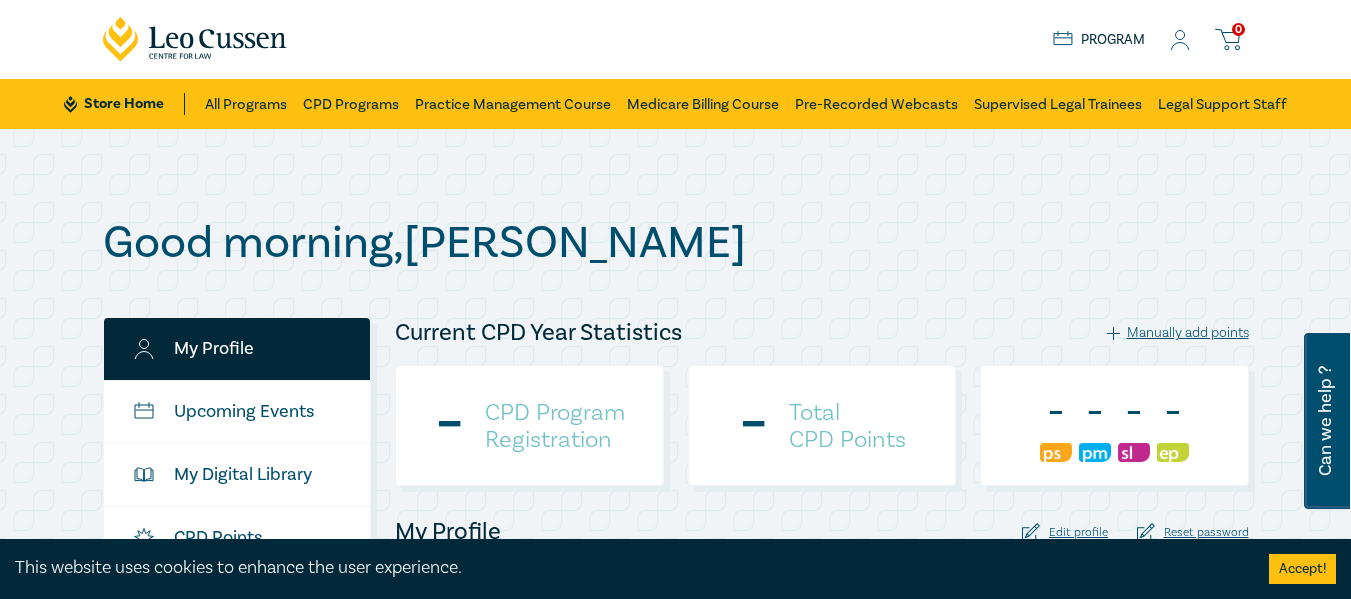 scroll, scrollTop: 0, scrollLeft: 0, axis: both 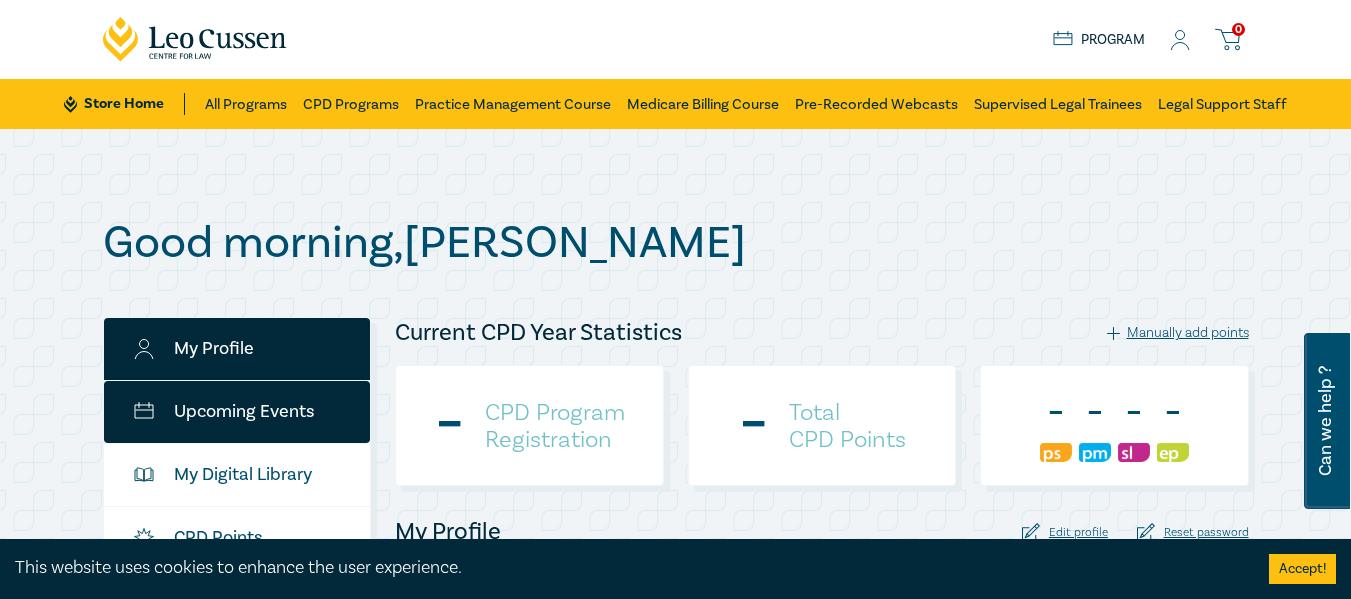 click on "Upcoming Events" at bounding box center (237, 412) 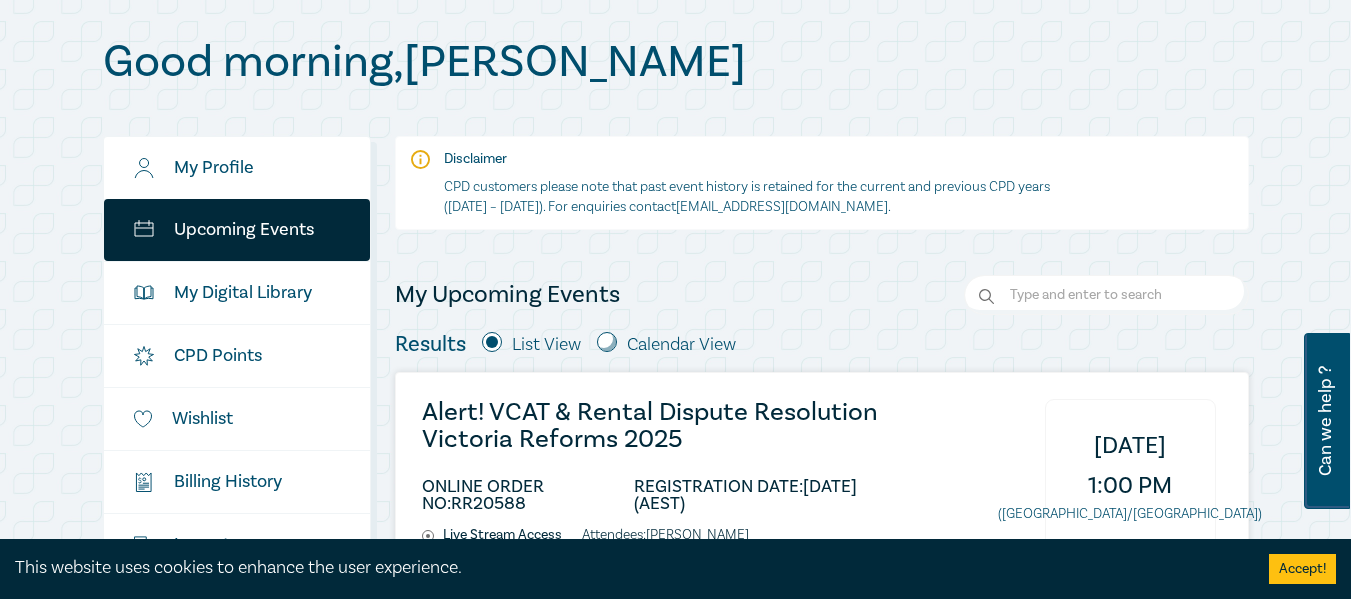 scroll, scrollTop: 0, scrollLeft: 0, axis: both 